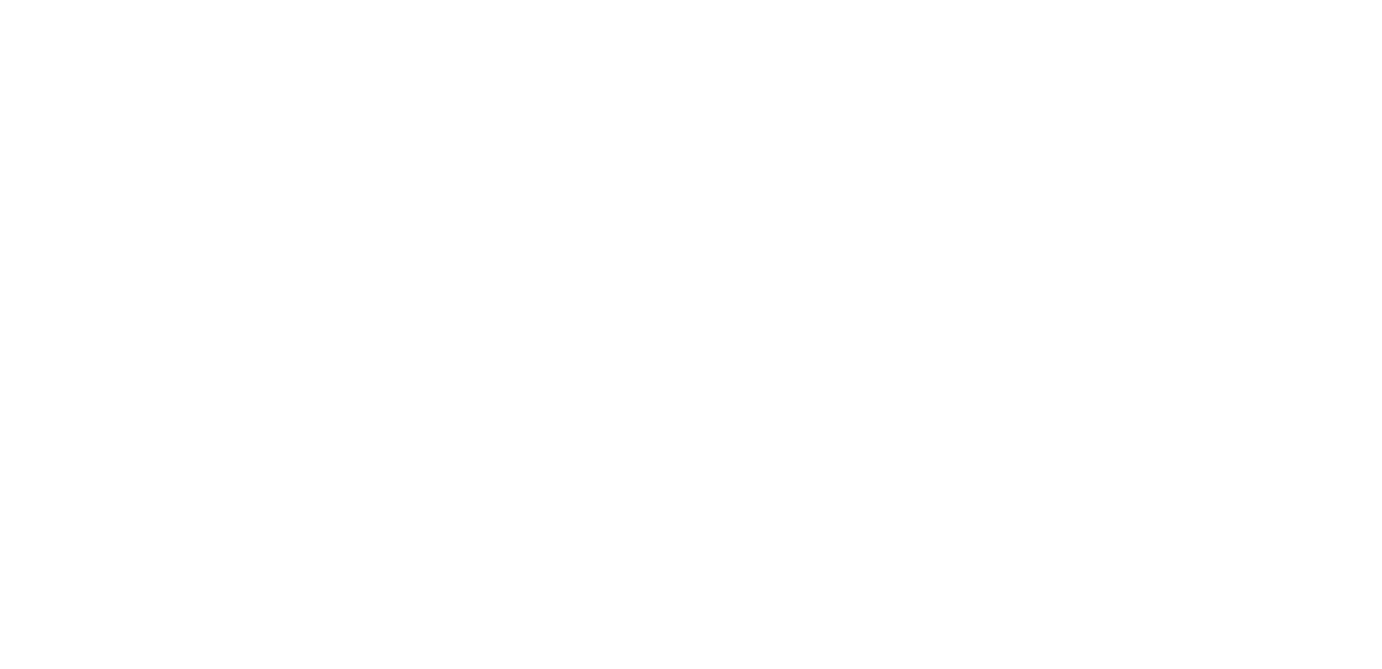 scroll, scrollTop: 0, scrollLeft: 0, axis: both 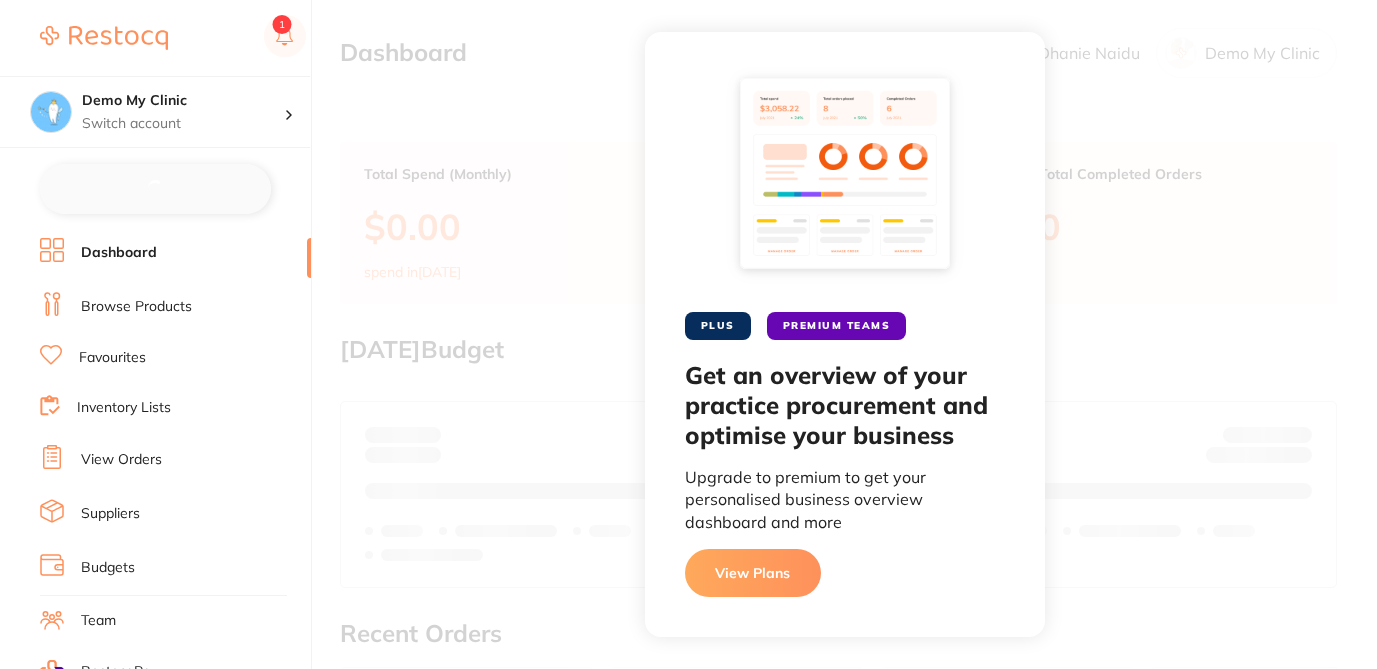 click on "Browse Products" at bounding box center [136, 307] 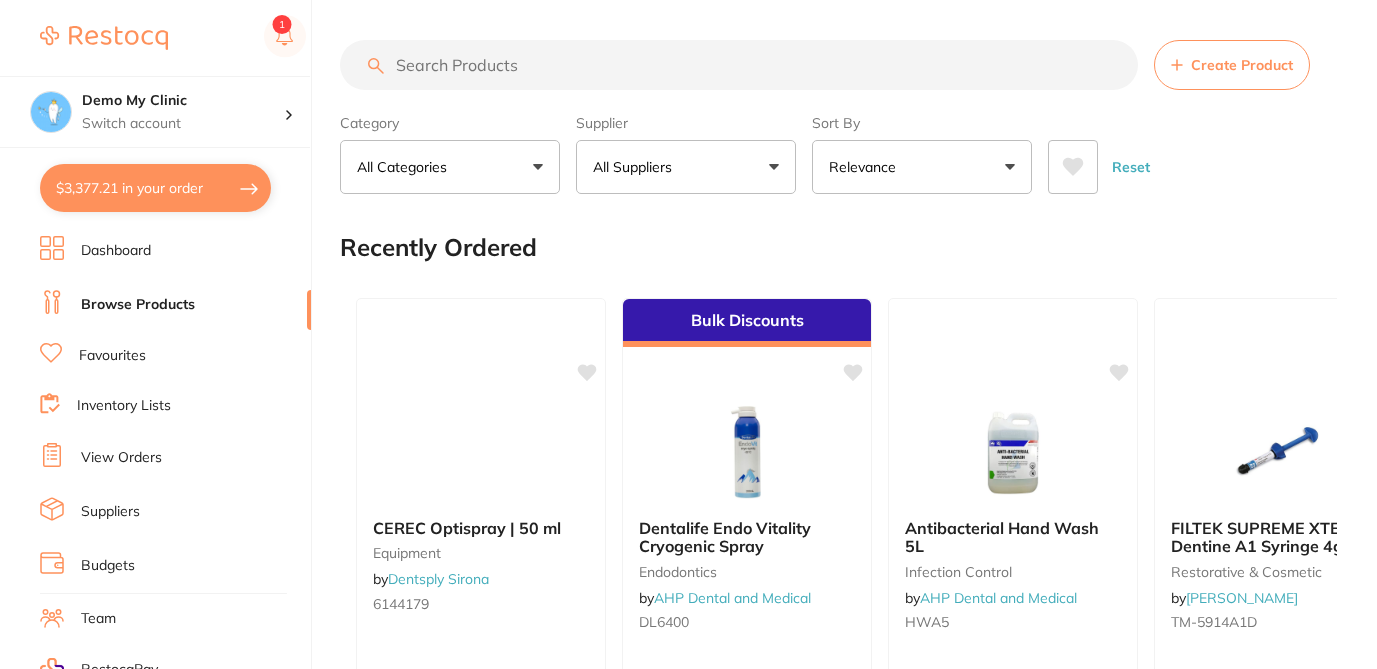 checkbox on "false" 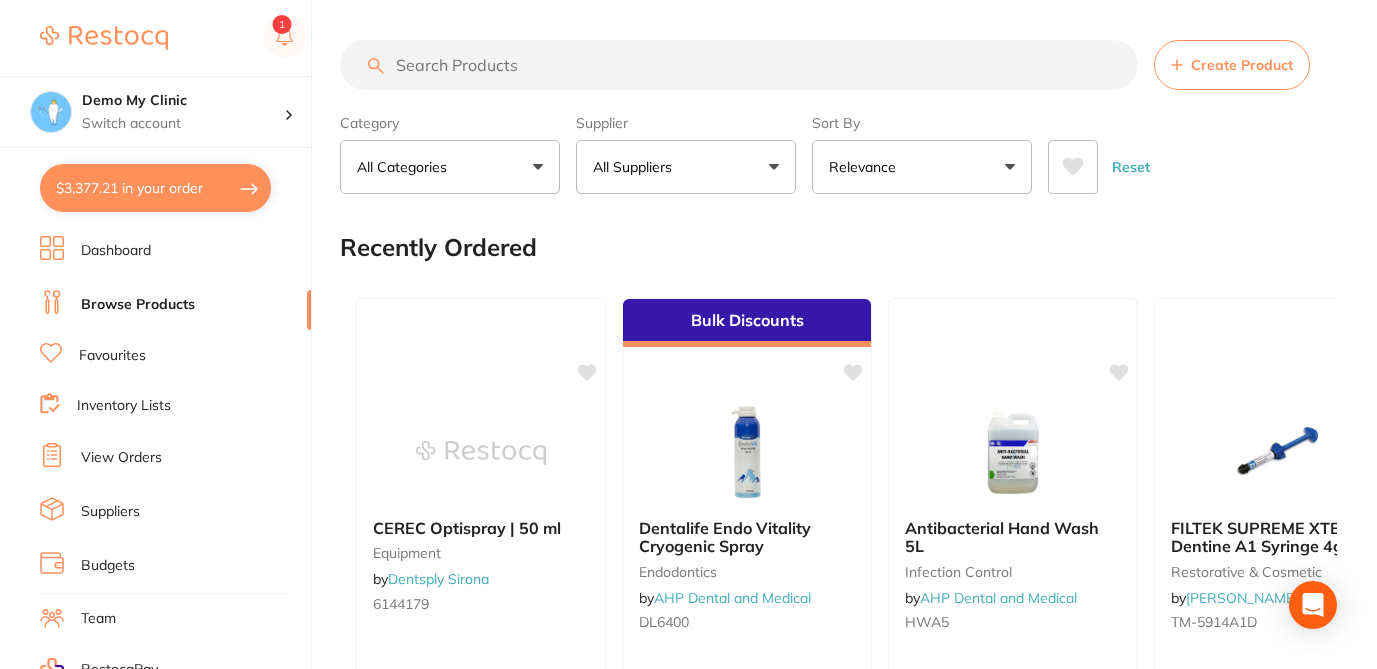 click at bounding box center [739, 65] 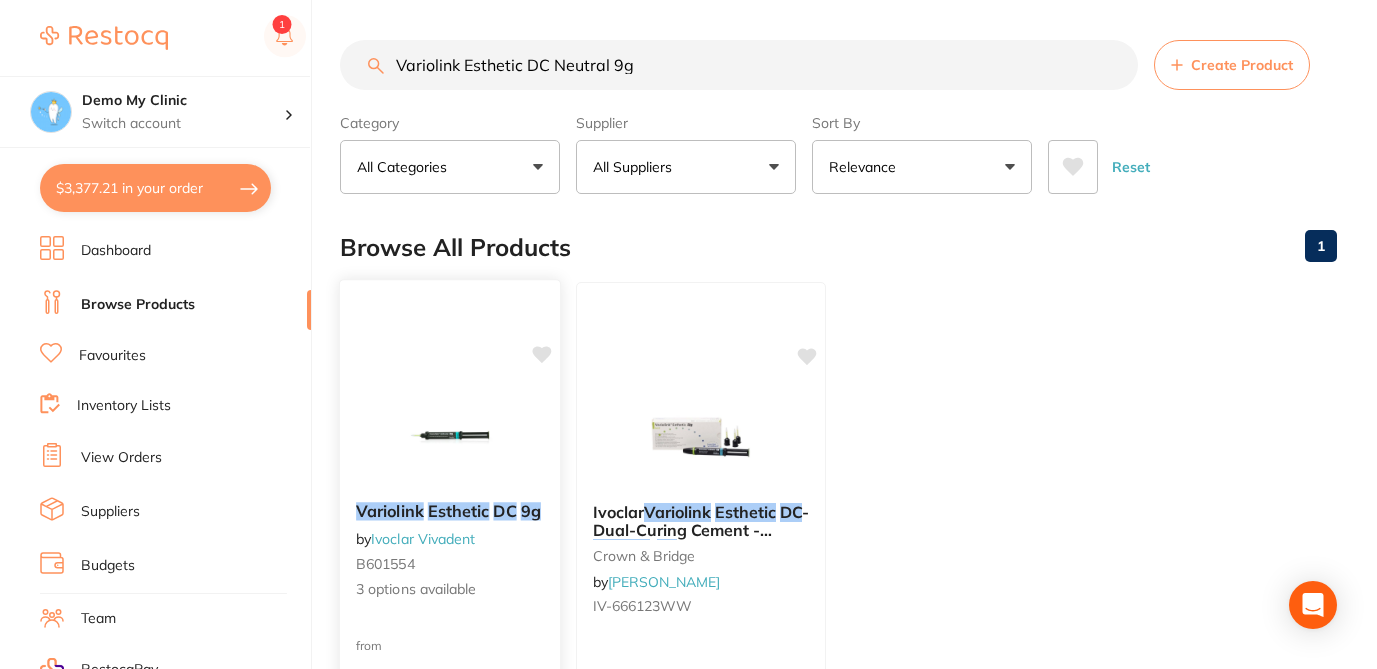 type on "Variolink Esthetic DC Neutral 9g" 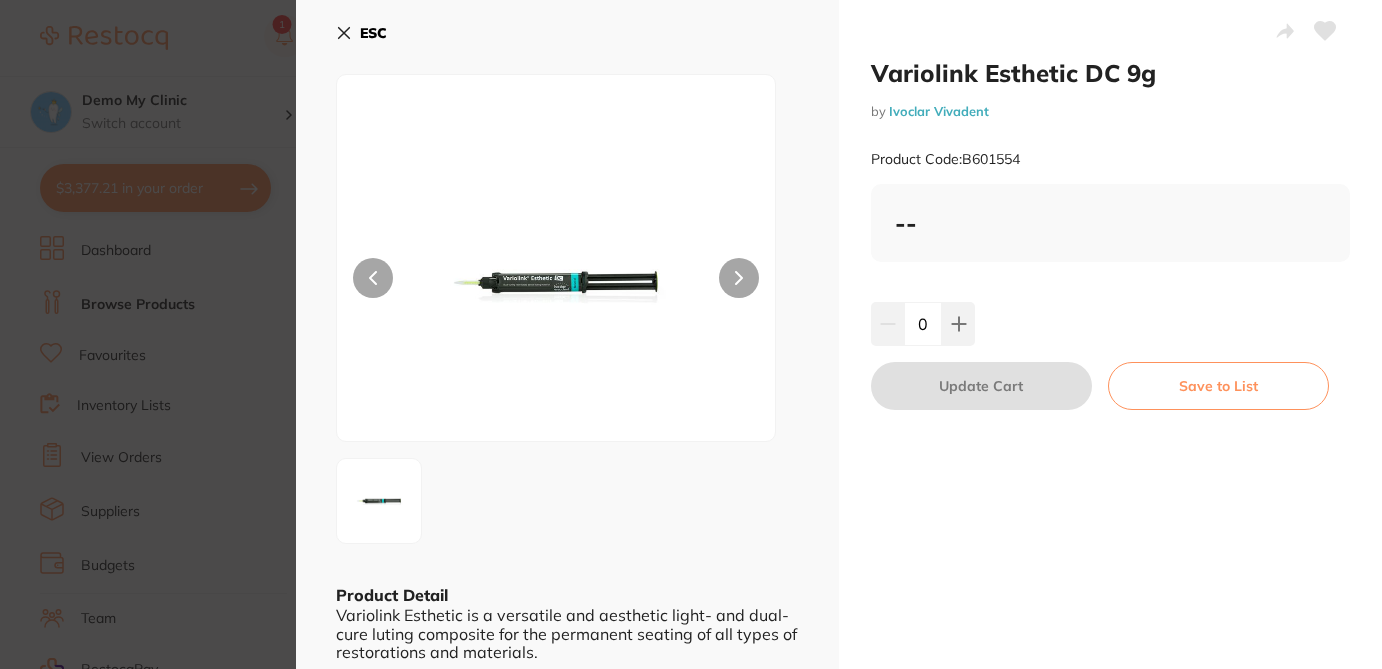 click on "Variolink Esthetic DC 9g by   Ivoclar Vivadent Product Code:  B601554 --         0         Update Cart Save to List" at bounding box center (1110, 412) 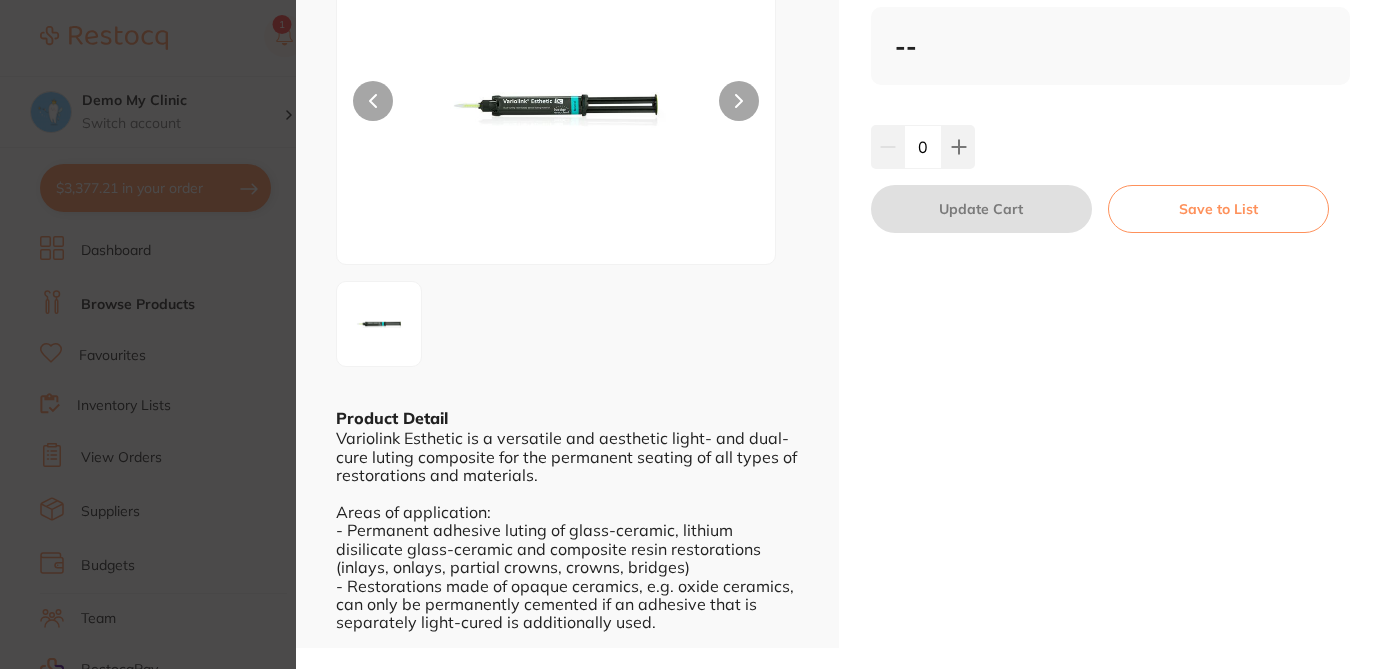 scroll, scrollTop: 148, scrollLeft: 0, axis: vertical 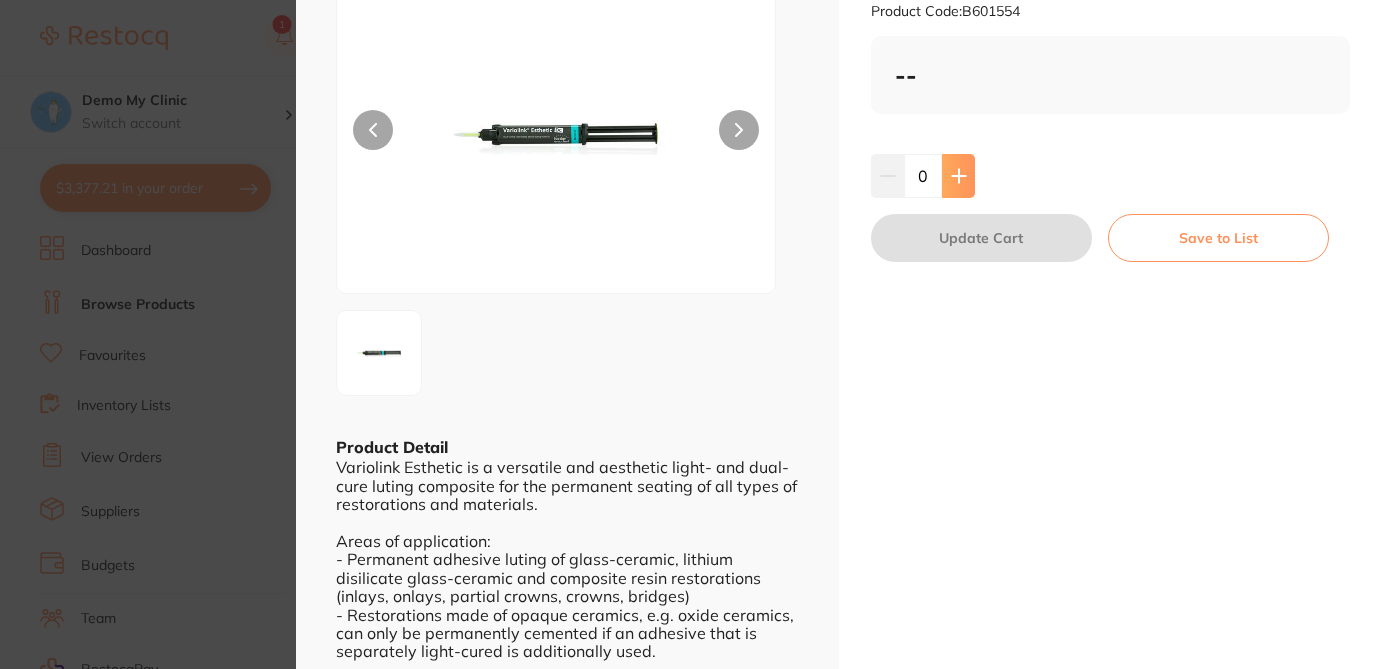 click 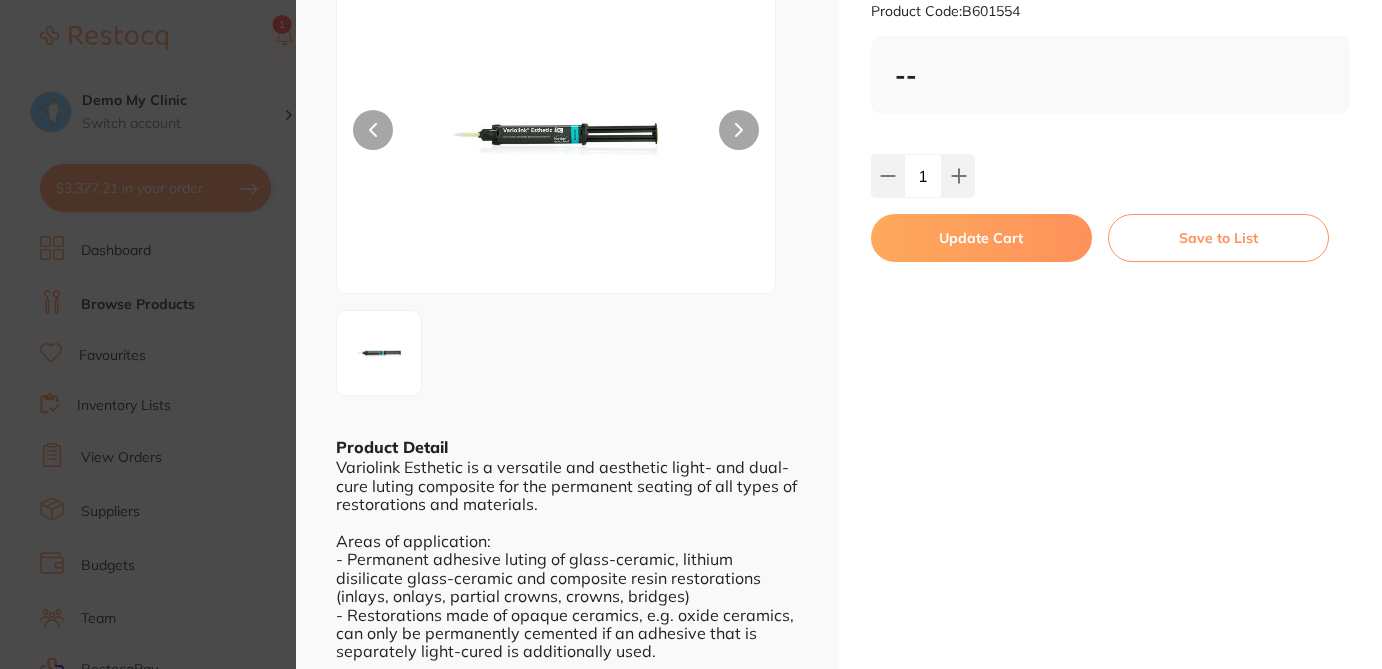 click on "Update Cart" at bounding box center [981, 238] 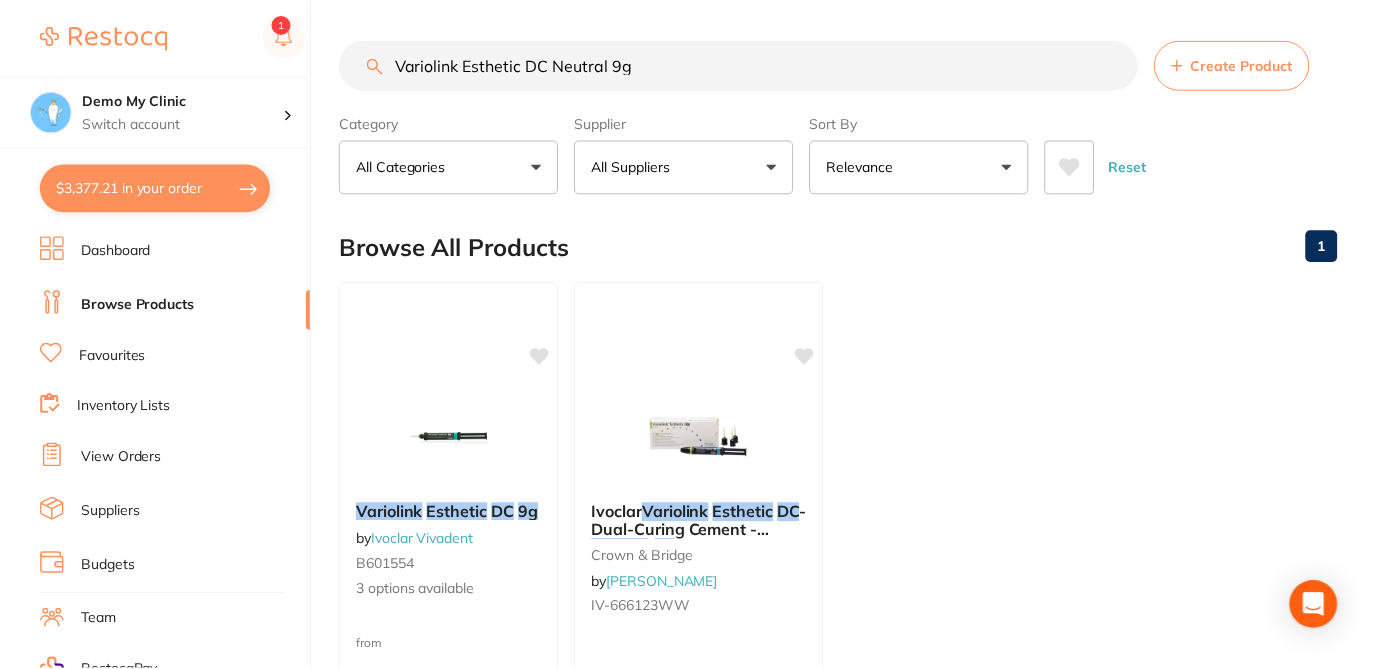 scroll, scrollTop: 1, scrollLeft: 0, axis: vertical 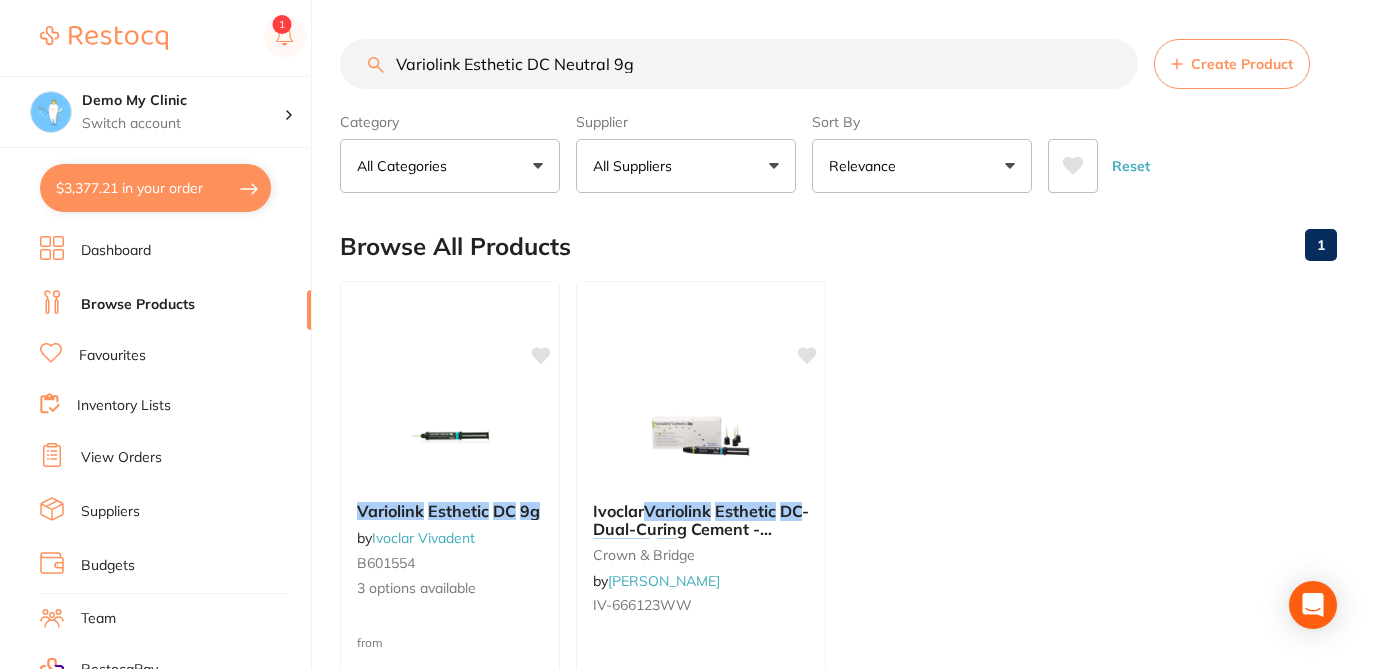 click on "$3,377.21   in your order" at bounding box center (155, 188) 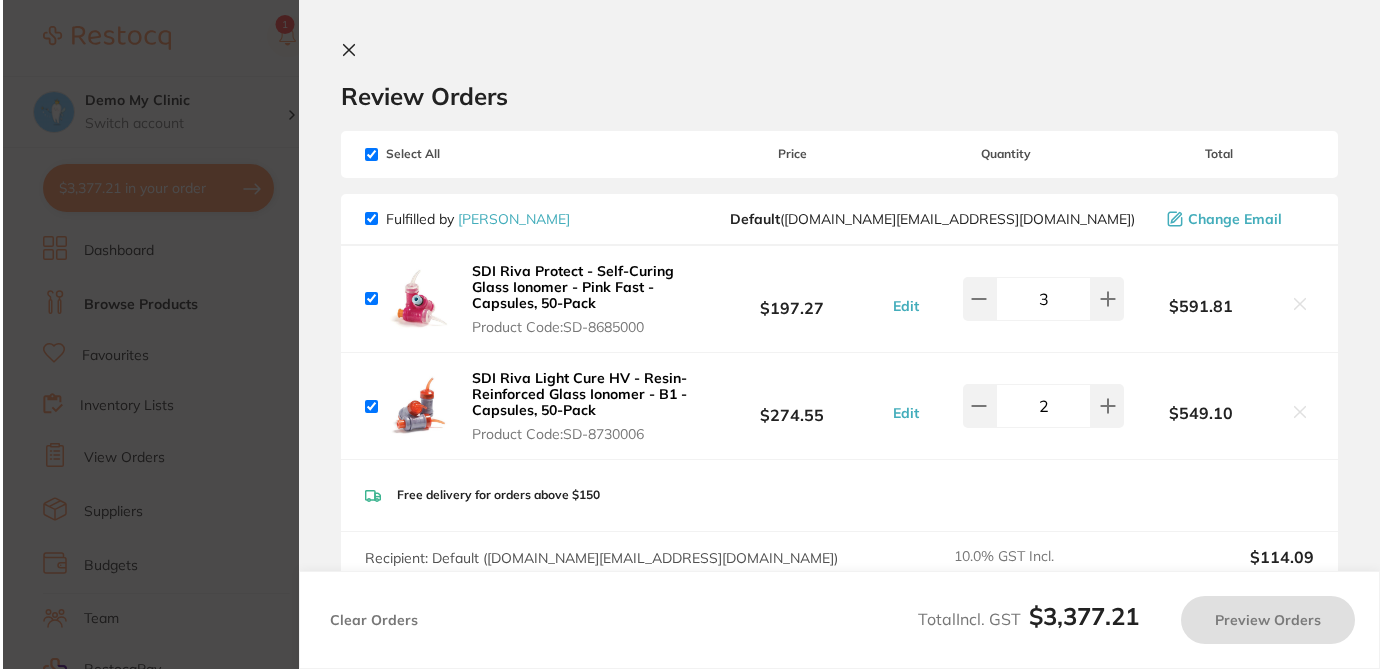 scroll, scrollTop: 0, scrollLeft: 0, axis: both 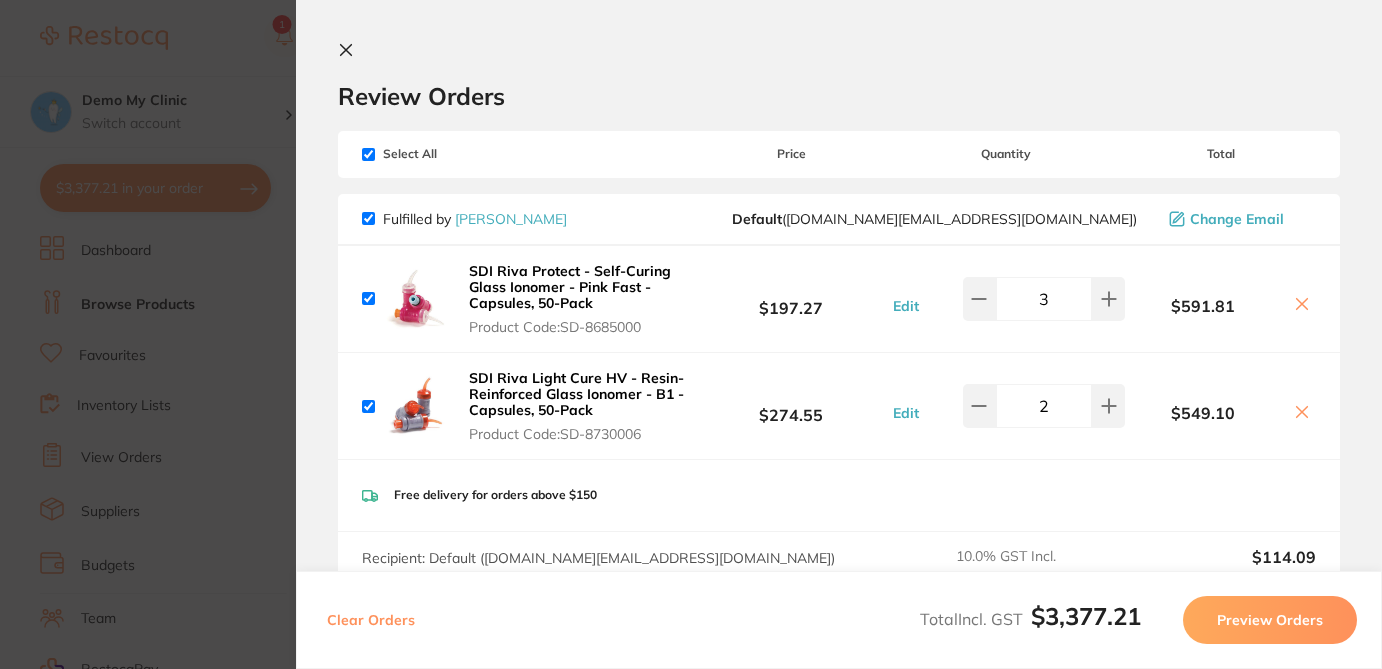 click on "Review Orders" at bounding box center [839, 76] 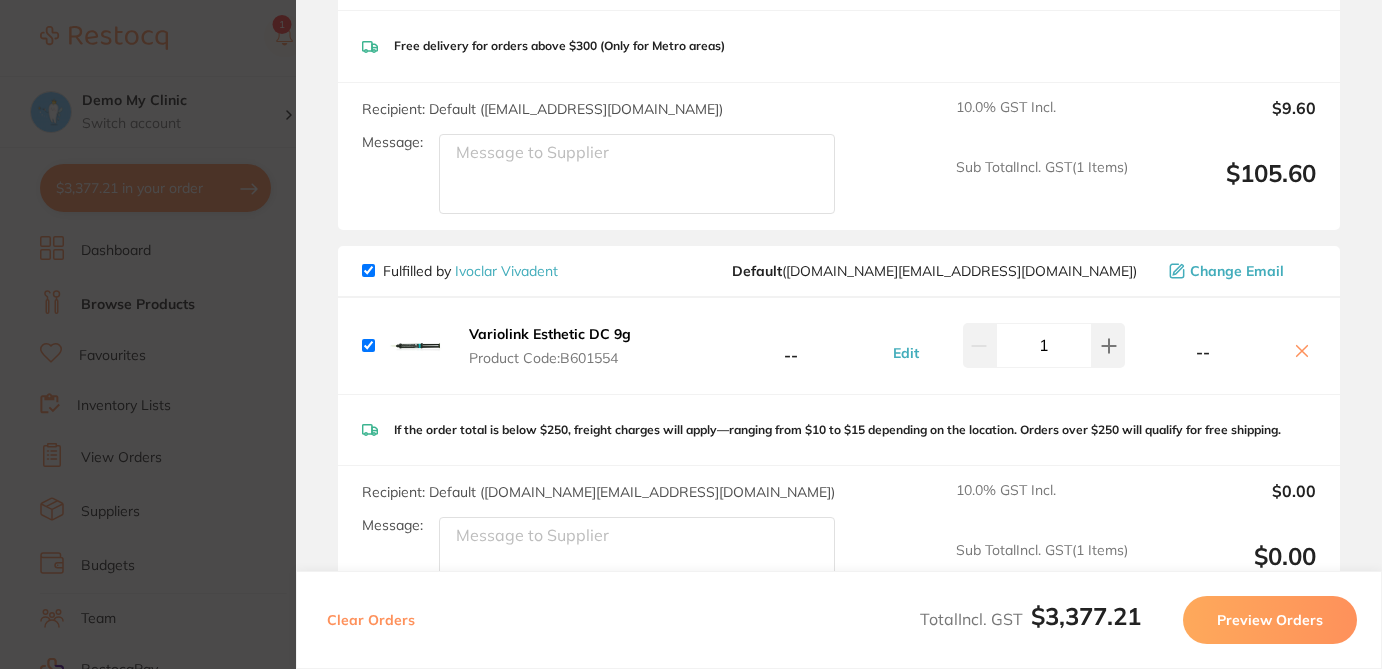 scroll, scrollTop: 2440, scrollLeft: 0, axis: vertical 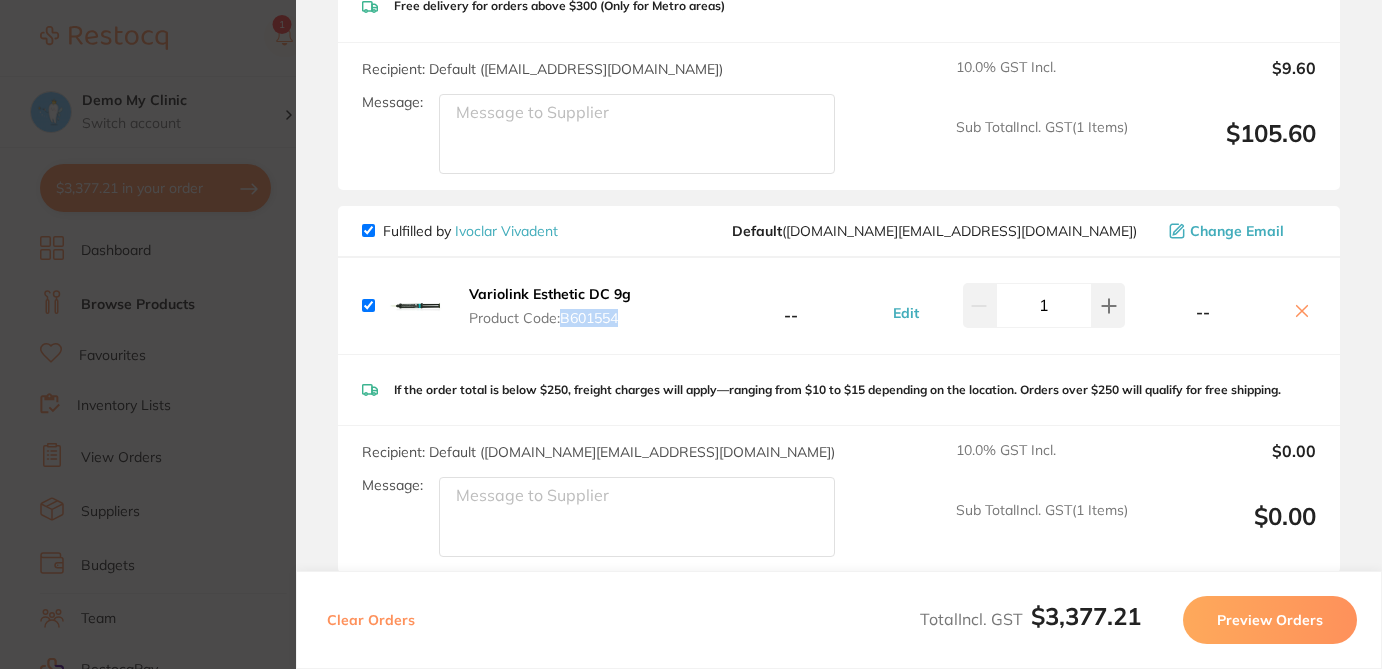 drag, startPoint x: 641, startPoint y: 300, endPoint x: 562, endPoint y: 303, distance: 79.05694 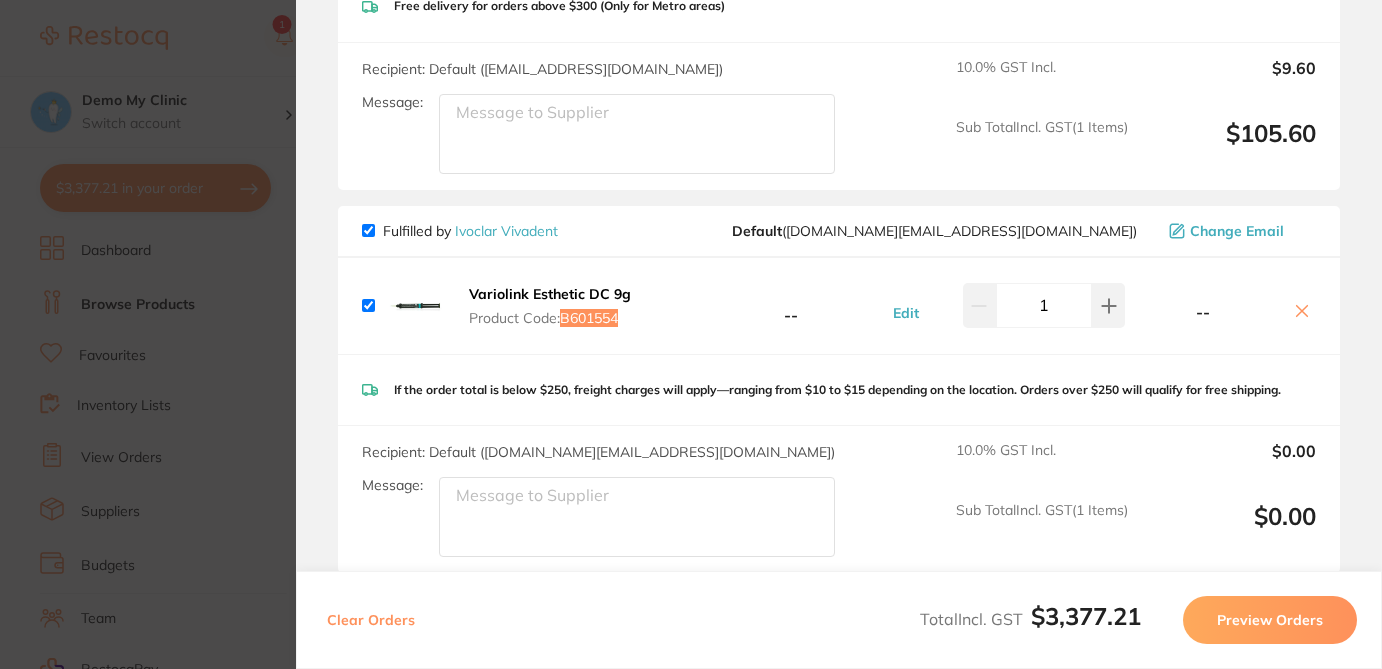 checkbox on "false" 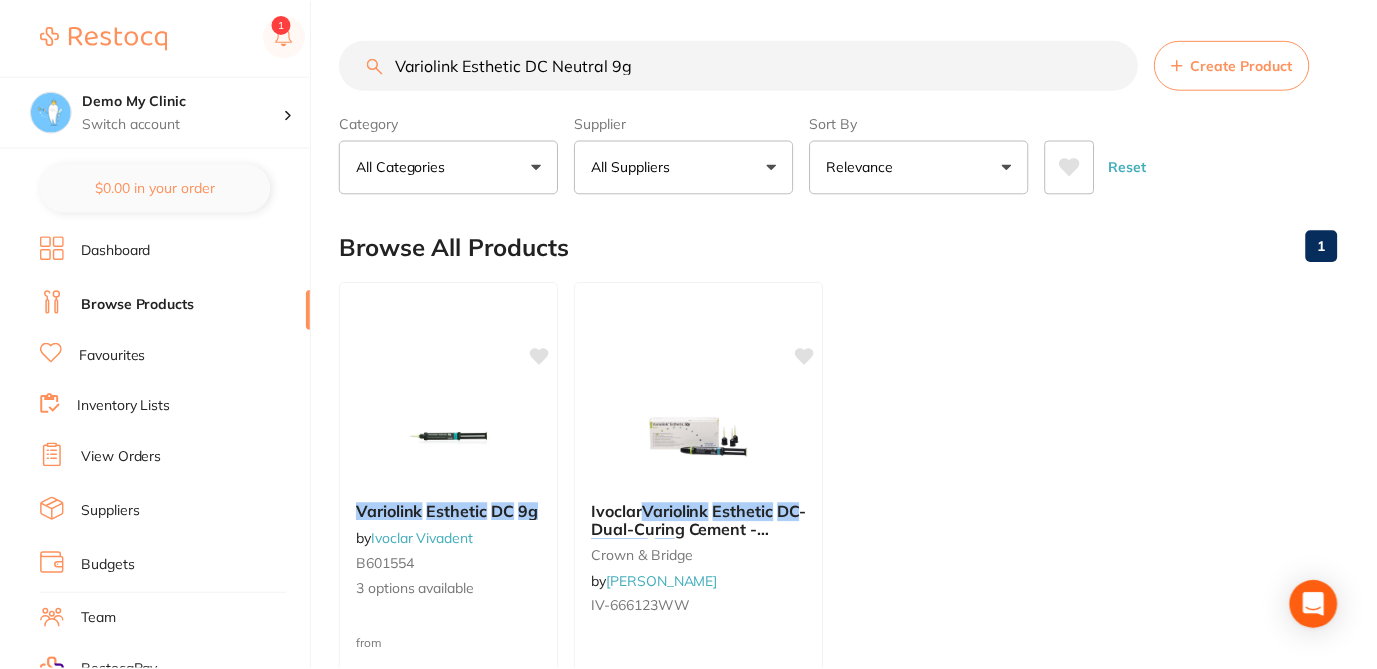 scroll, scrollTop: 1, scrollLeft: 0, axis: vertical 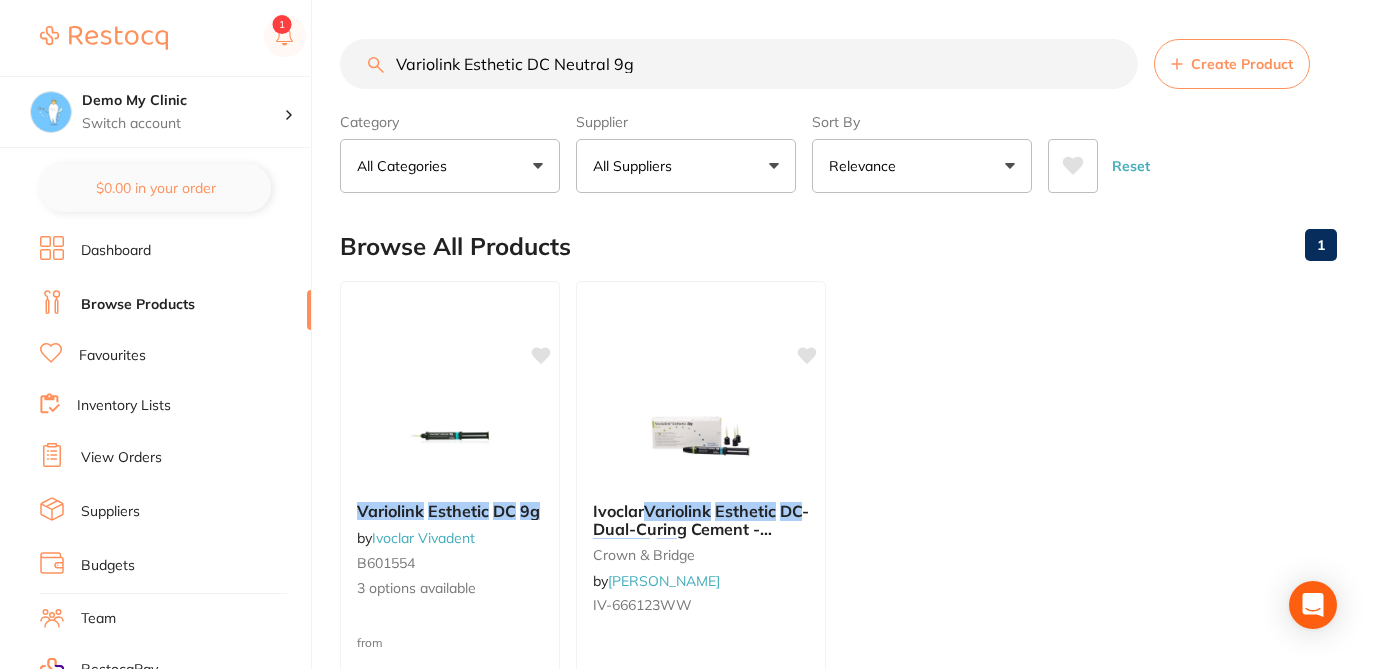 drag, startPoint x: 652, startPoint y: 74, endPoint x: 365, endPoint y: 42, distance: 288.77847 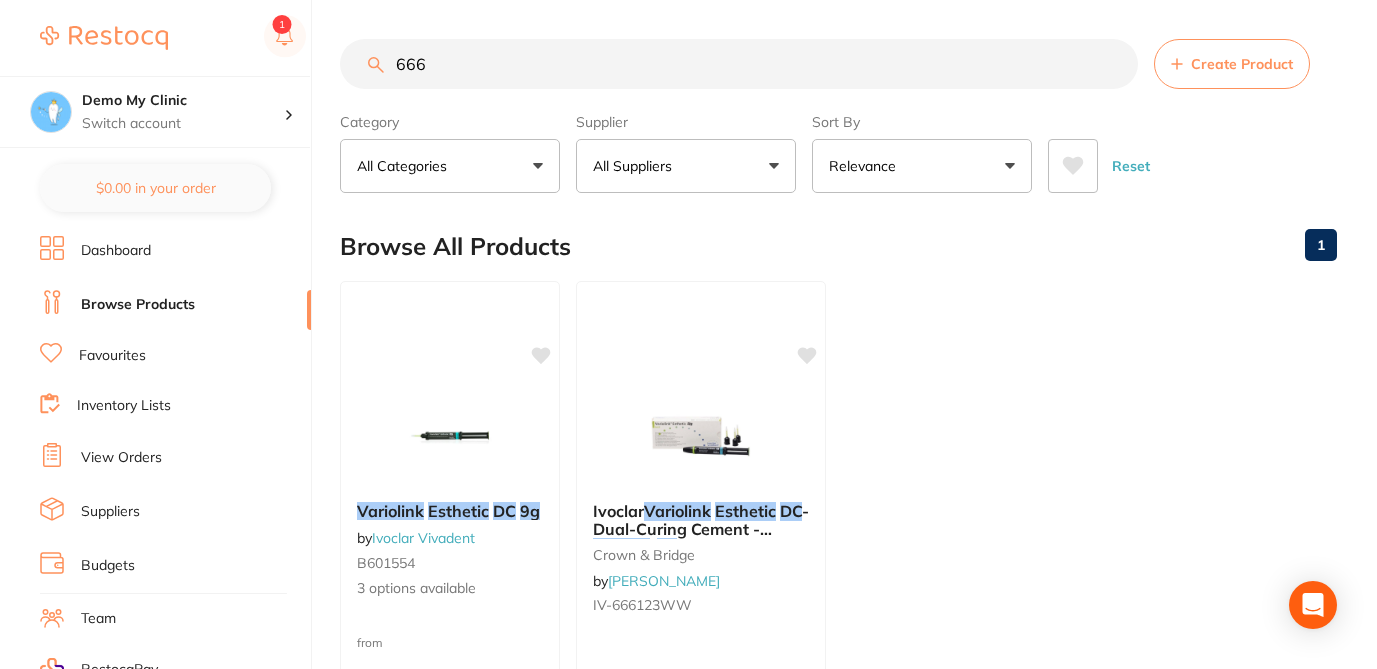 scroll, scrollTop: 0, scrollLeft: 0, axis: both 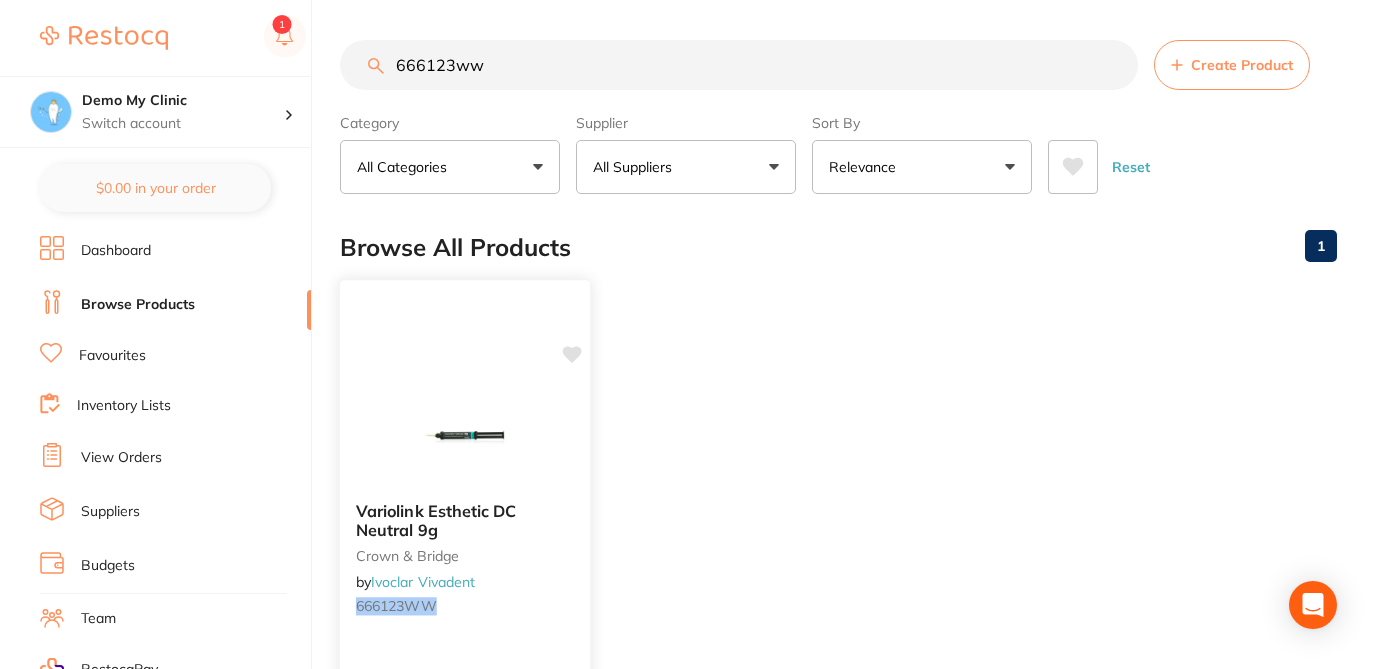 type on "666123ww" 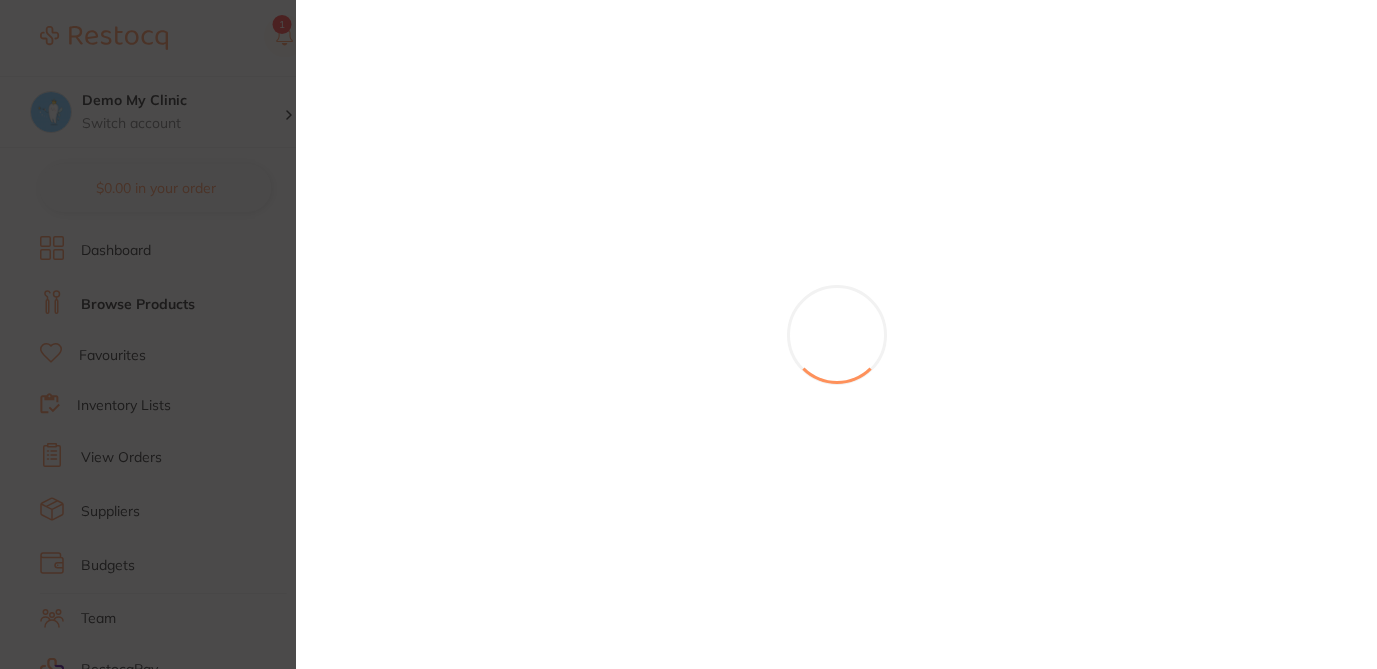 scroll, scrollTop: 1, scrollLeft: 0, axis: vertical 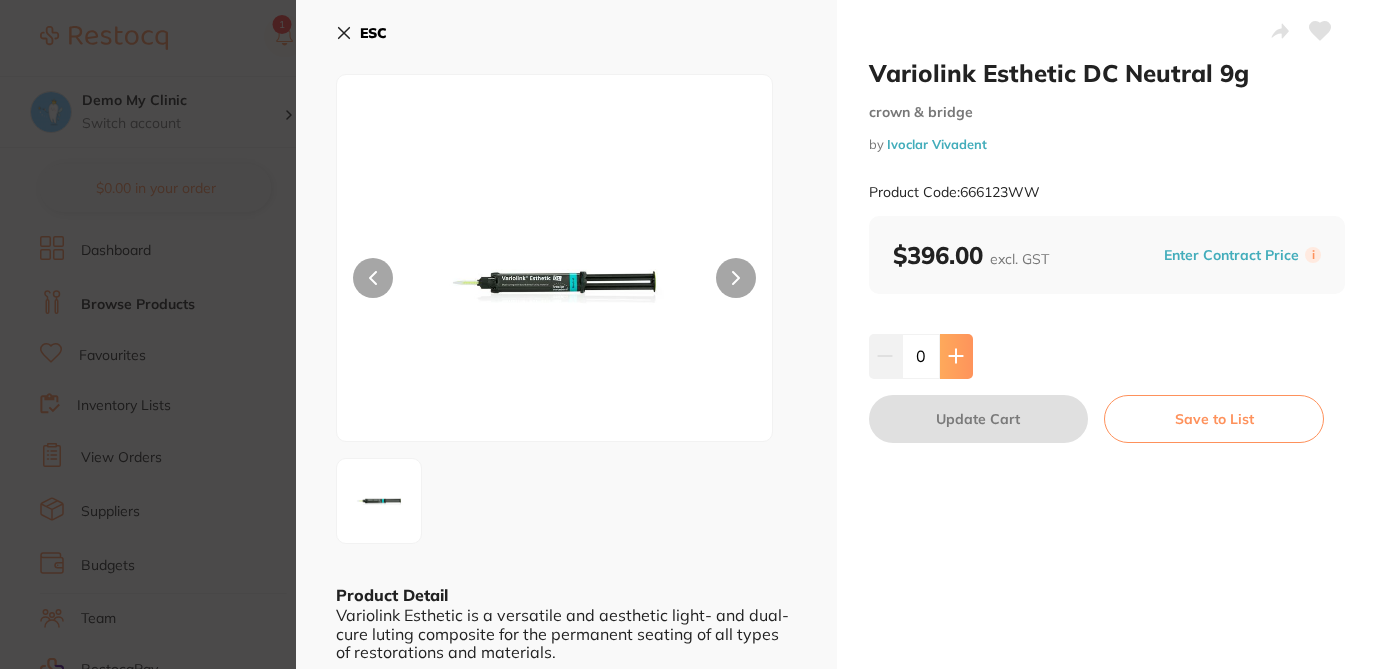 click at bounding box center [956, 356] 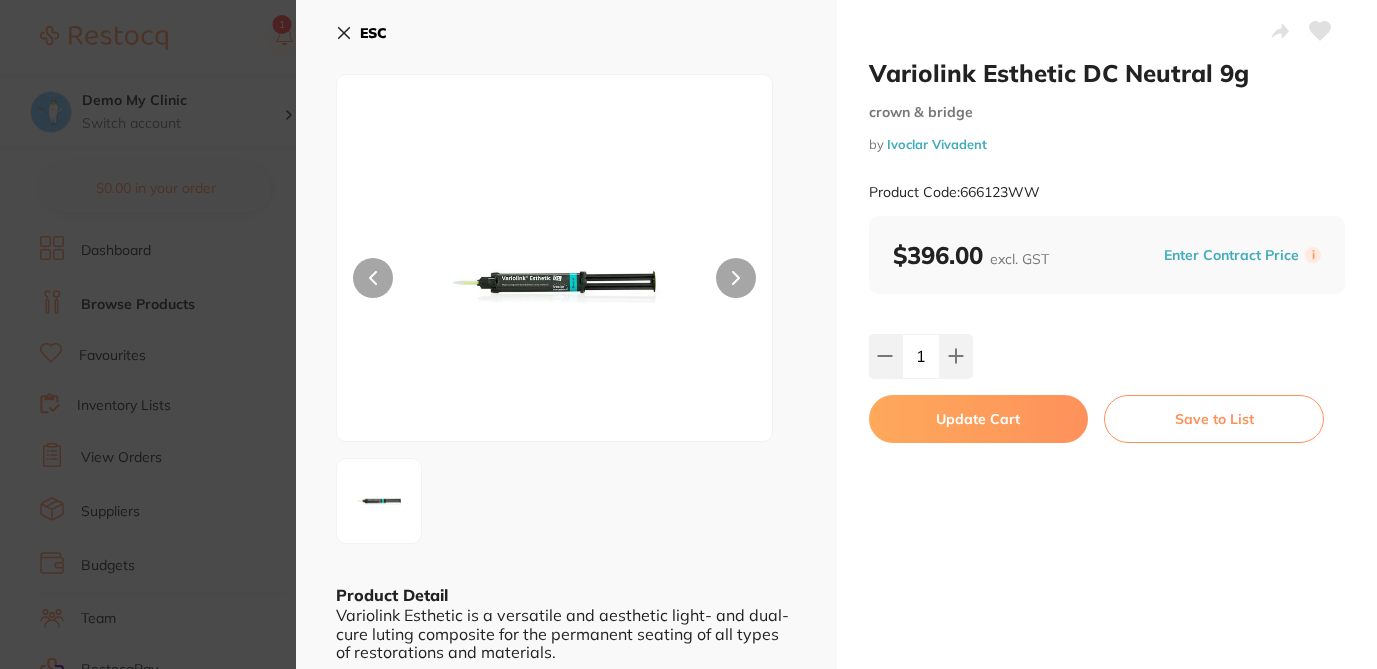 click on "Update Cart" at bounding box center [979, 419] 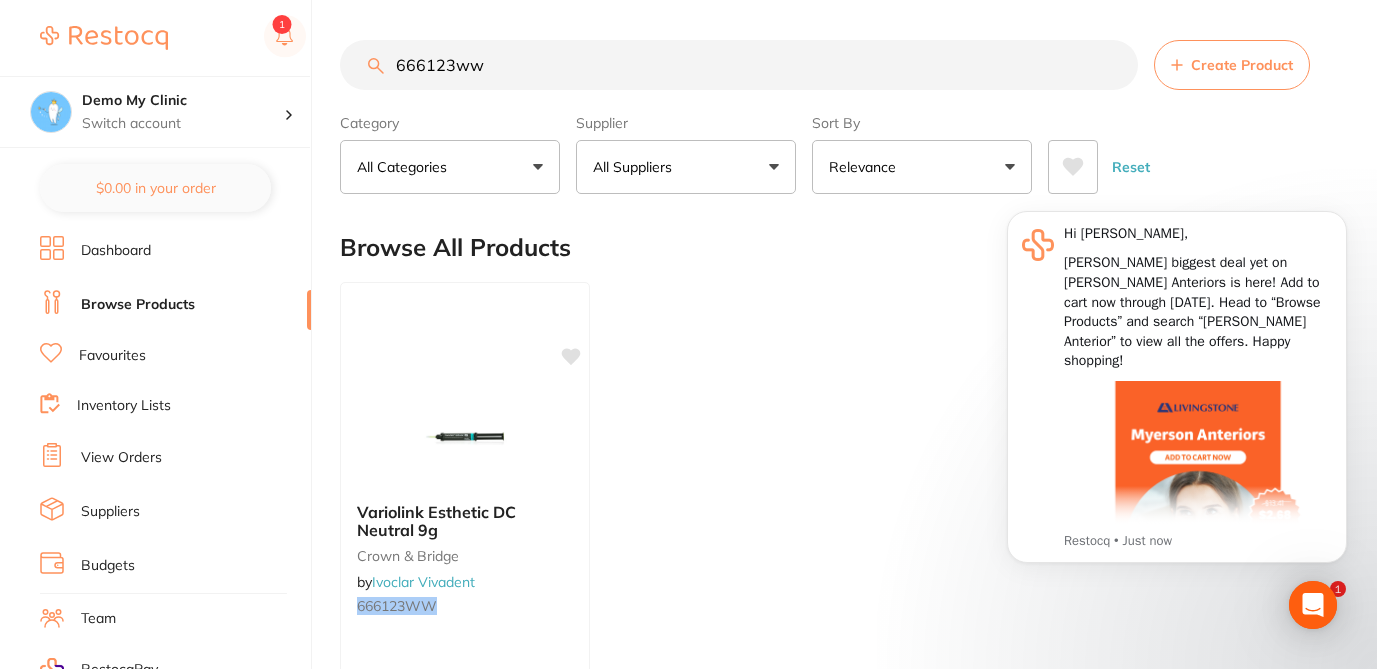 scroll, scrollTop: 0, scrollLeft: 0, axis: both 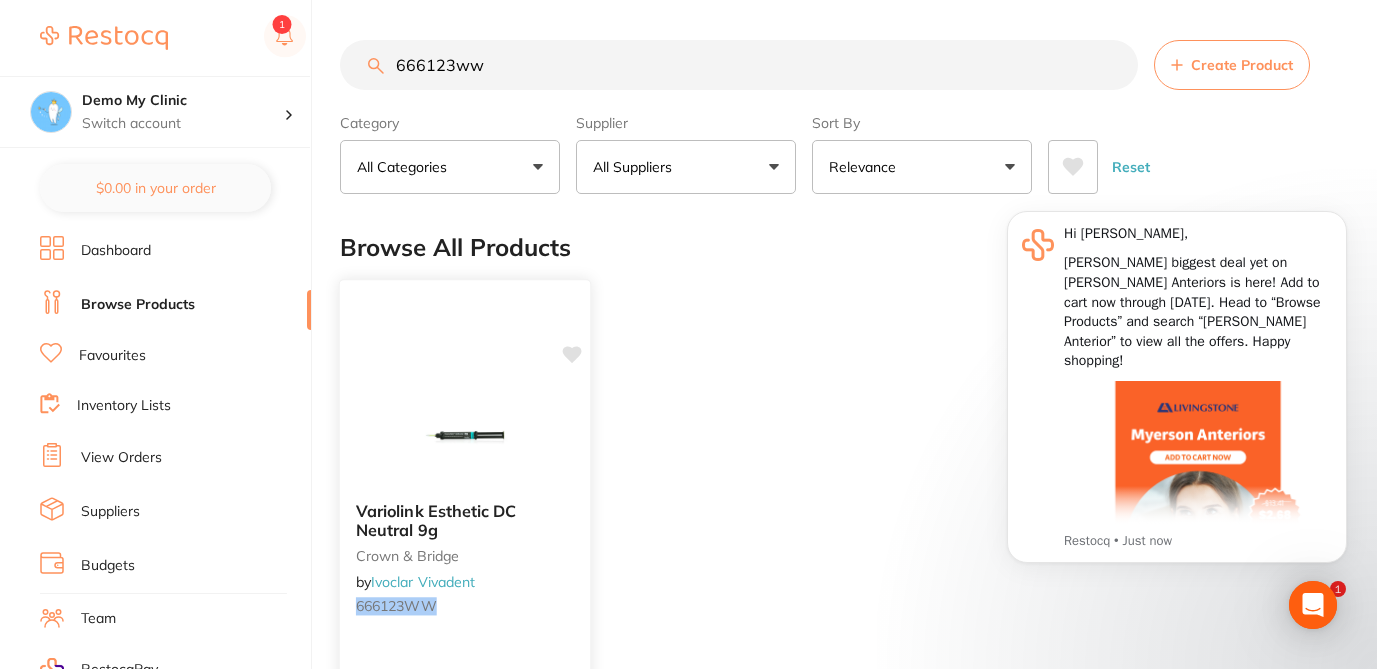 click at bounding box center (465, 435) 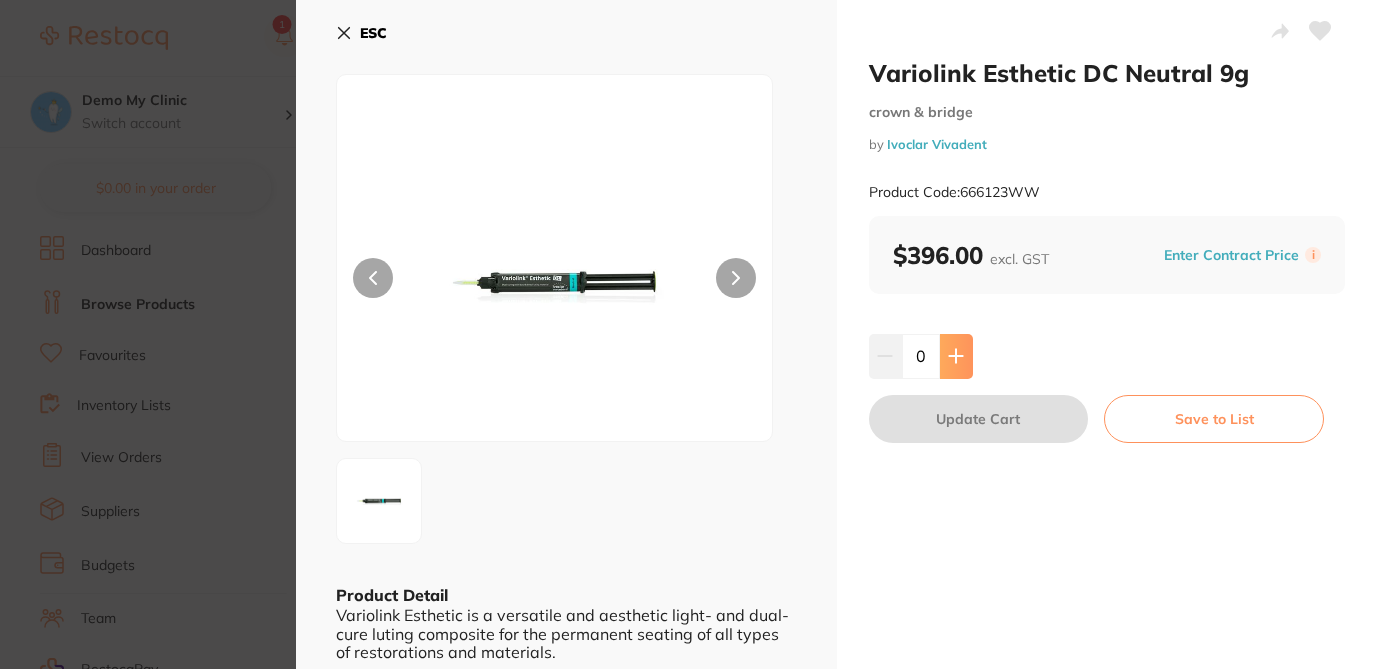 click 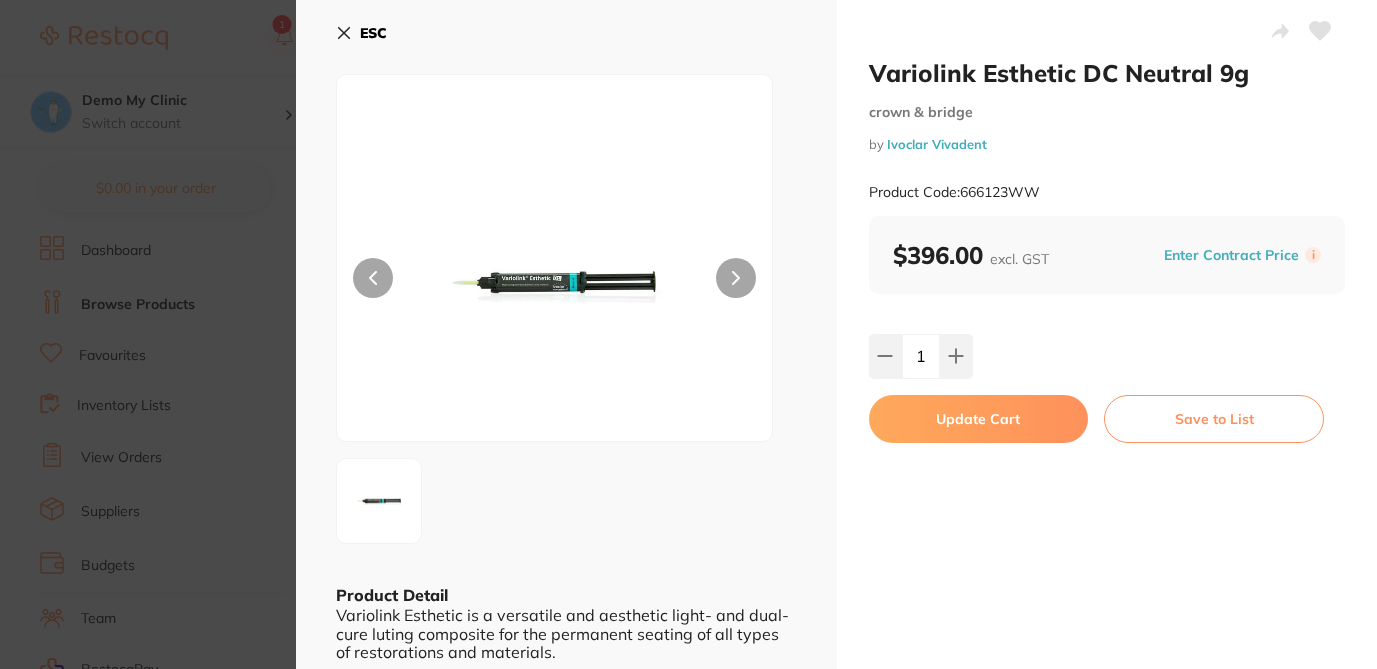 click on "Update Cart" at bounding box center [979, 419] 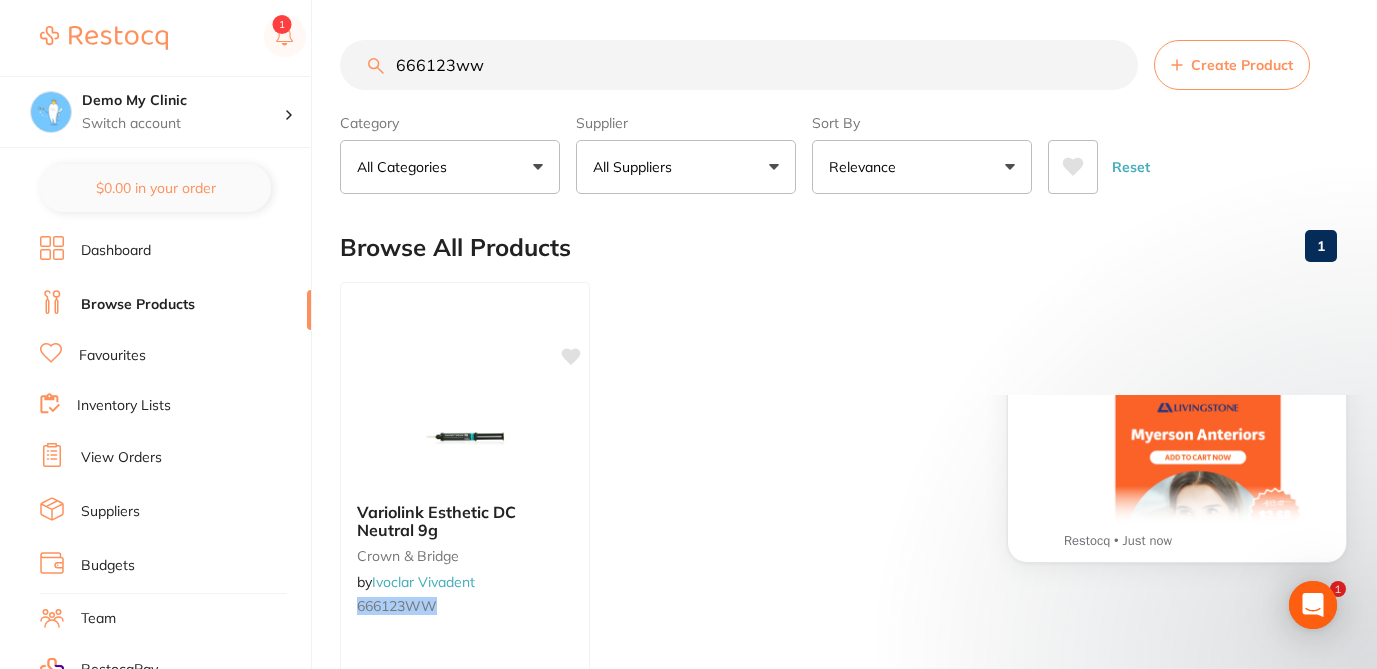 scroll, scrollTop: 0, scrollLeft: 0, axis: both 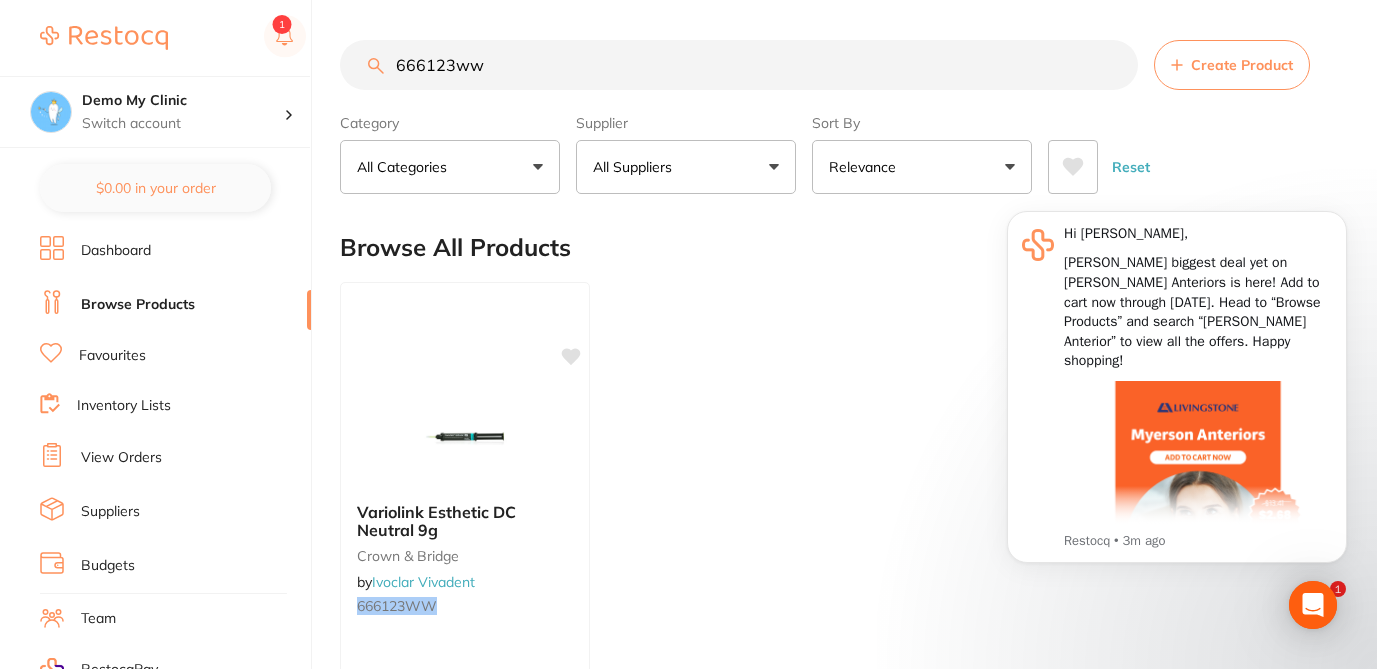 click on "Browse Products" at bounding box center [138, 305] 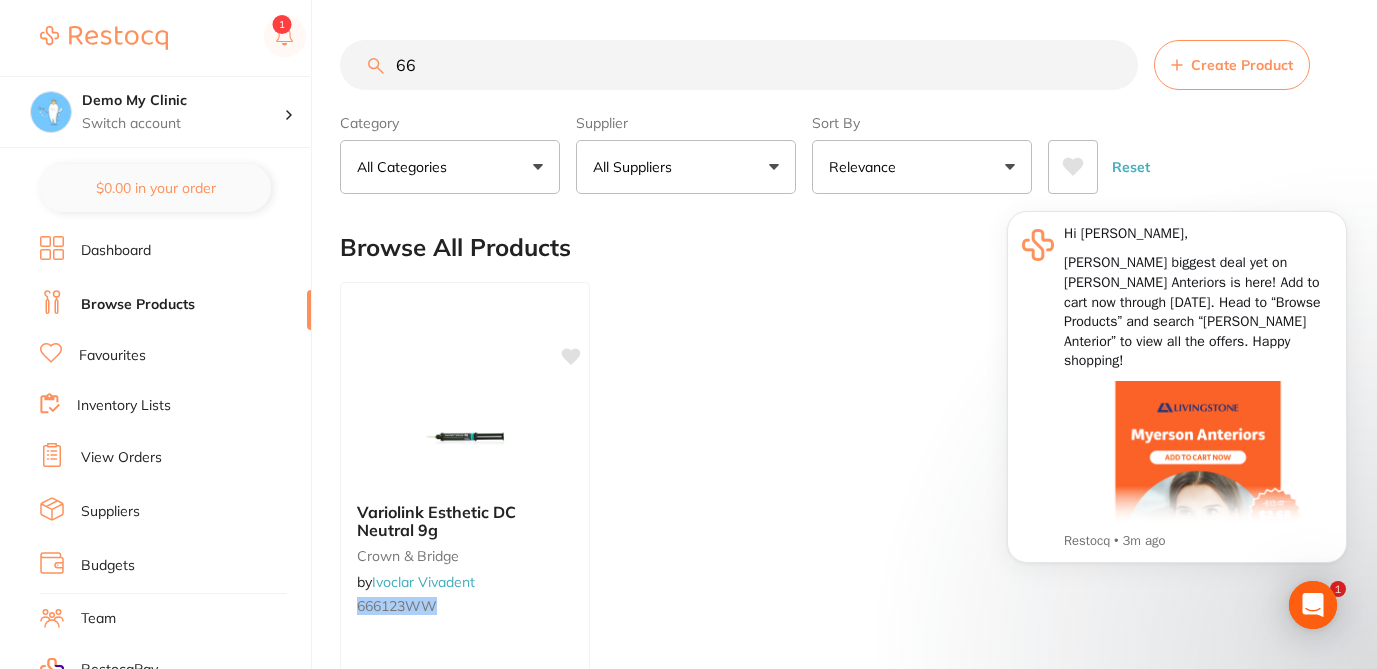 type on "6" 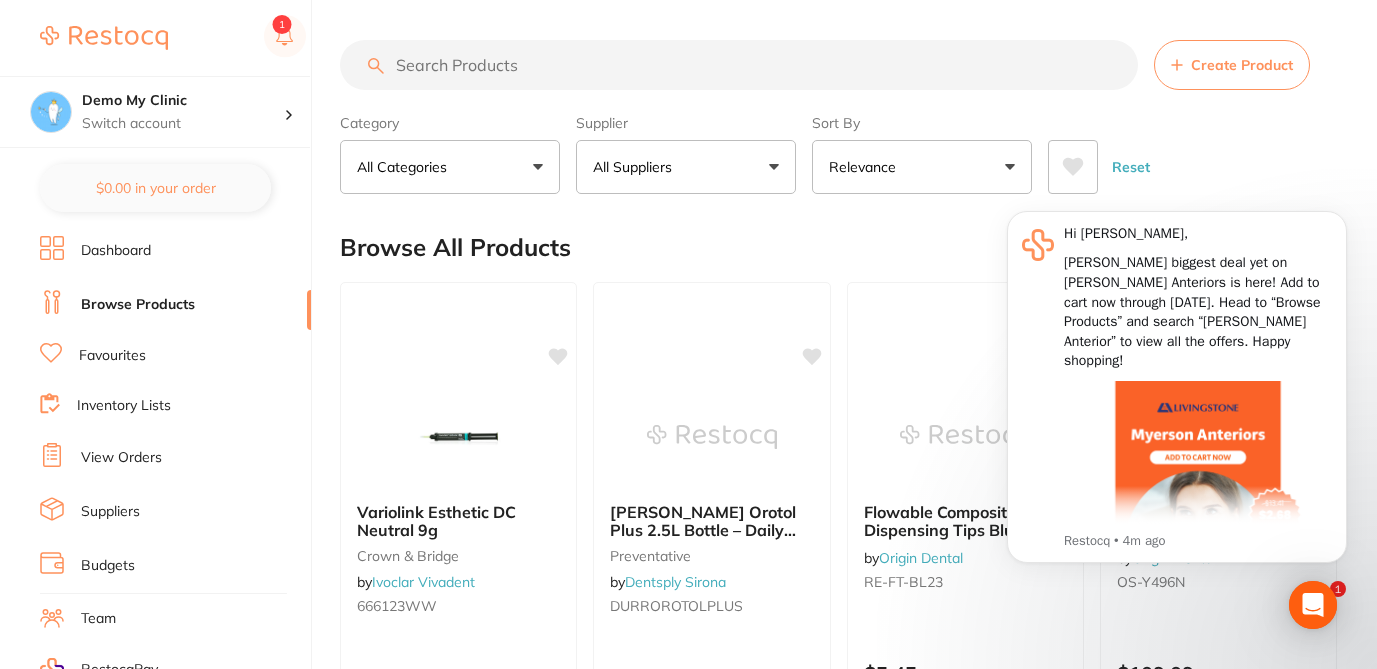 scroll, scrollTop: 0, scrollLeft: 0, axis: both 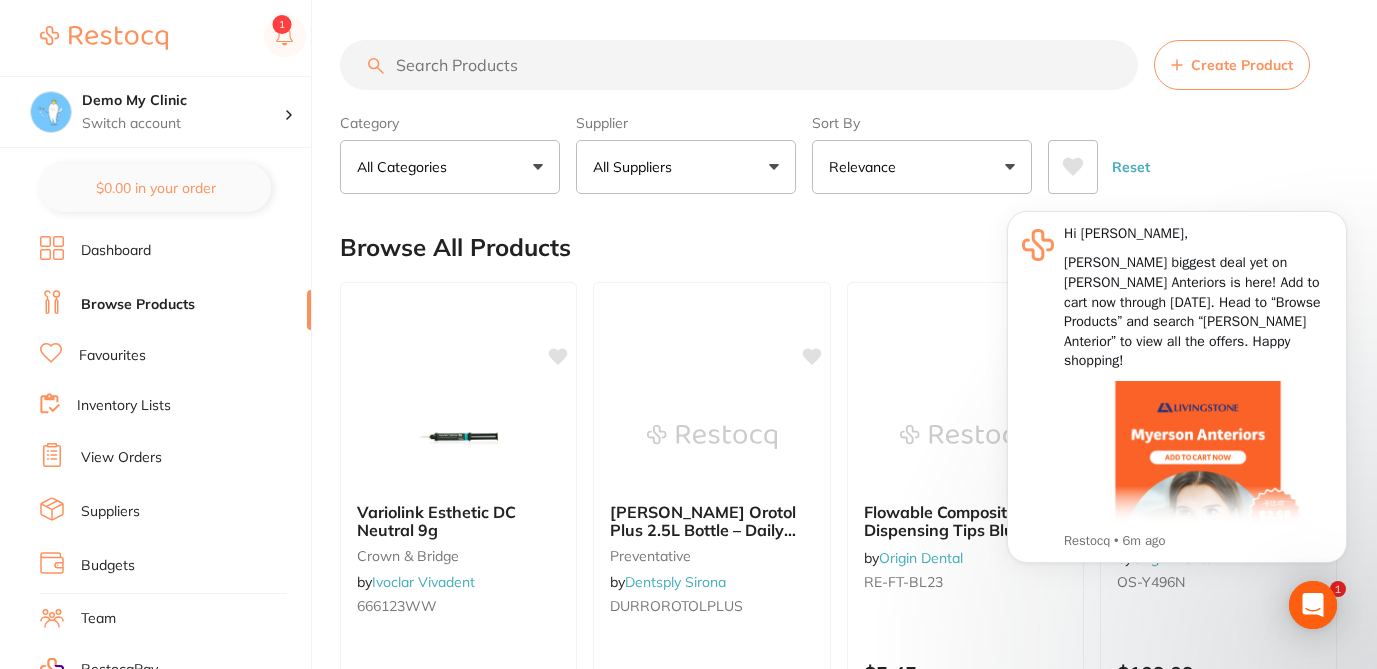 type 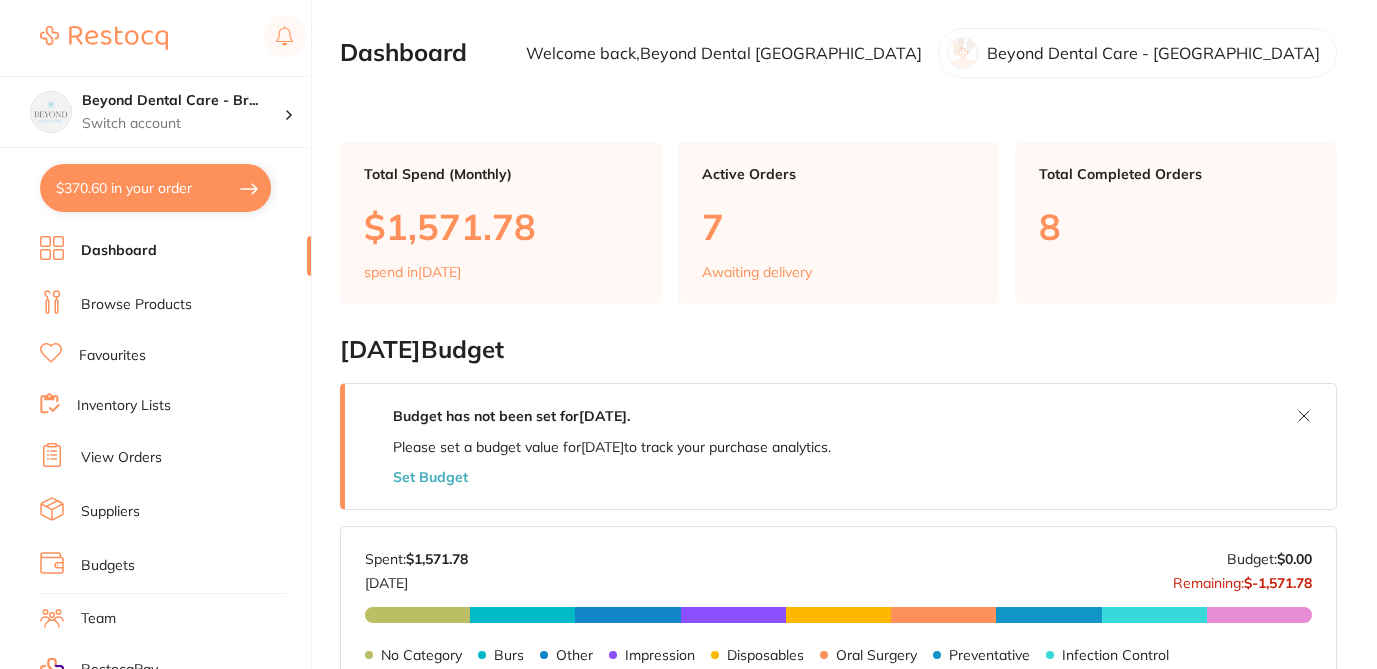 scroll, scrollTop: 0, scrollLeft: 0, axis: both 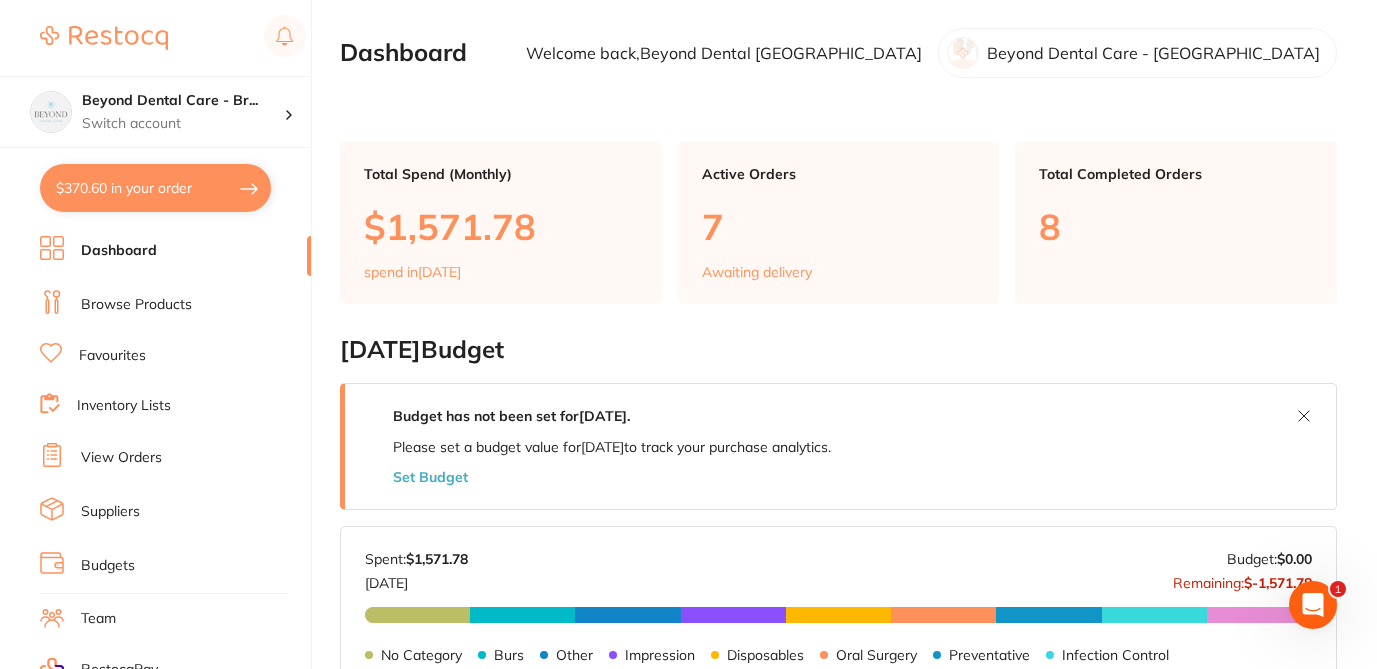 click on "Browse Products" at bounding box center (136, 305) 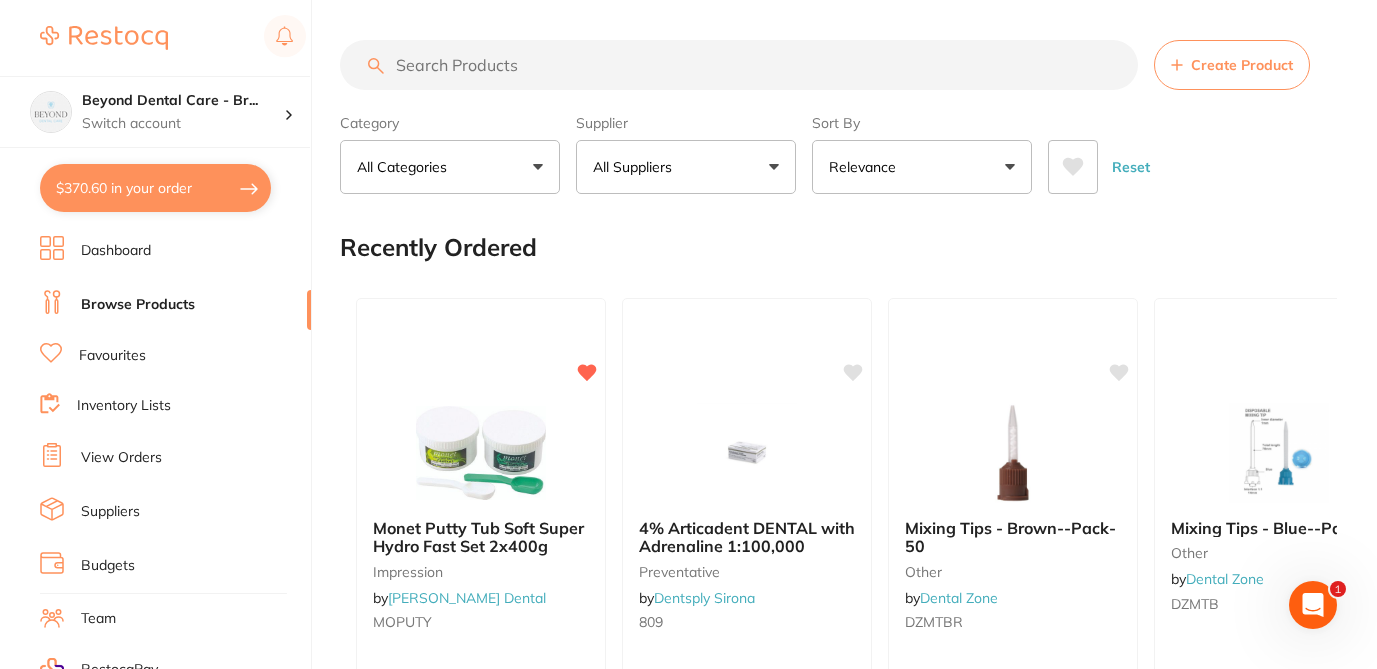 click at bounding box center [739, 65] 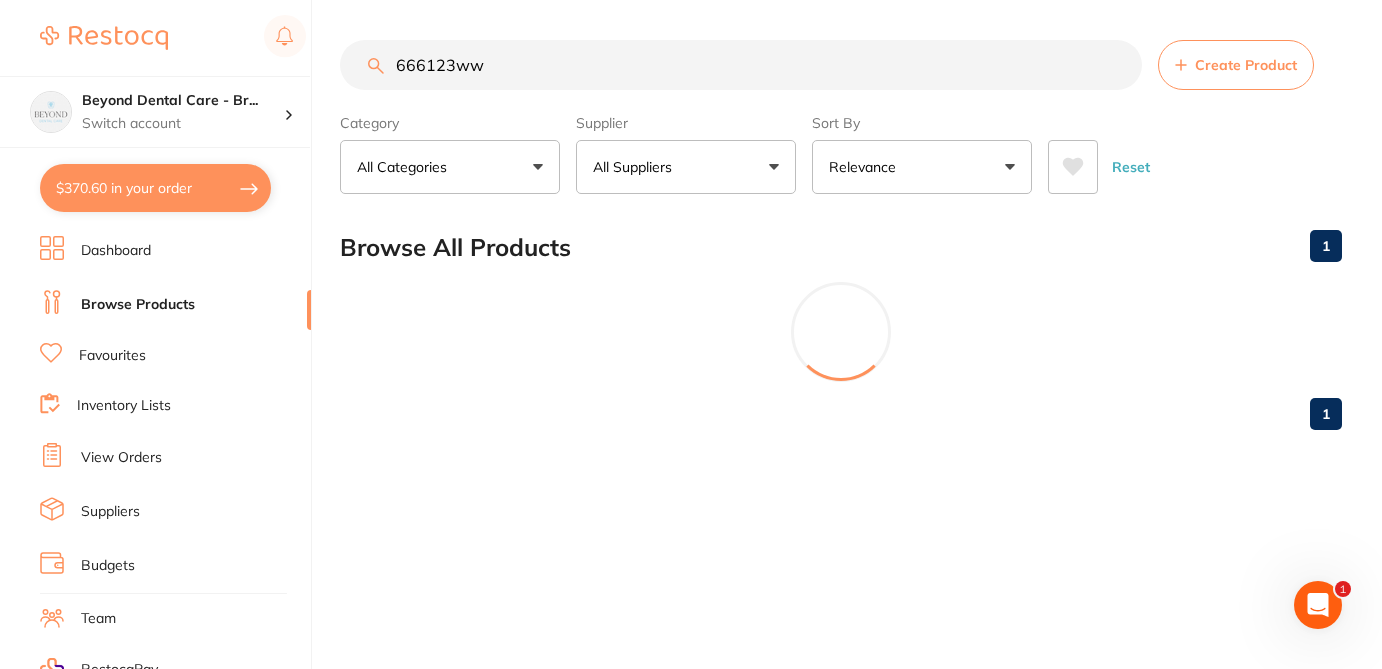 scroll, scrollTop: 0, scrollLeft: 0, axis: both 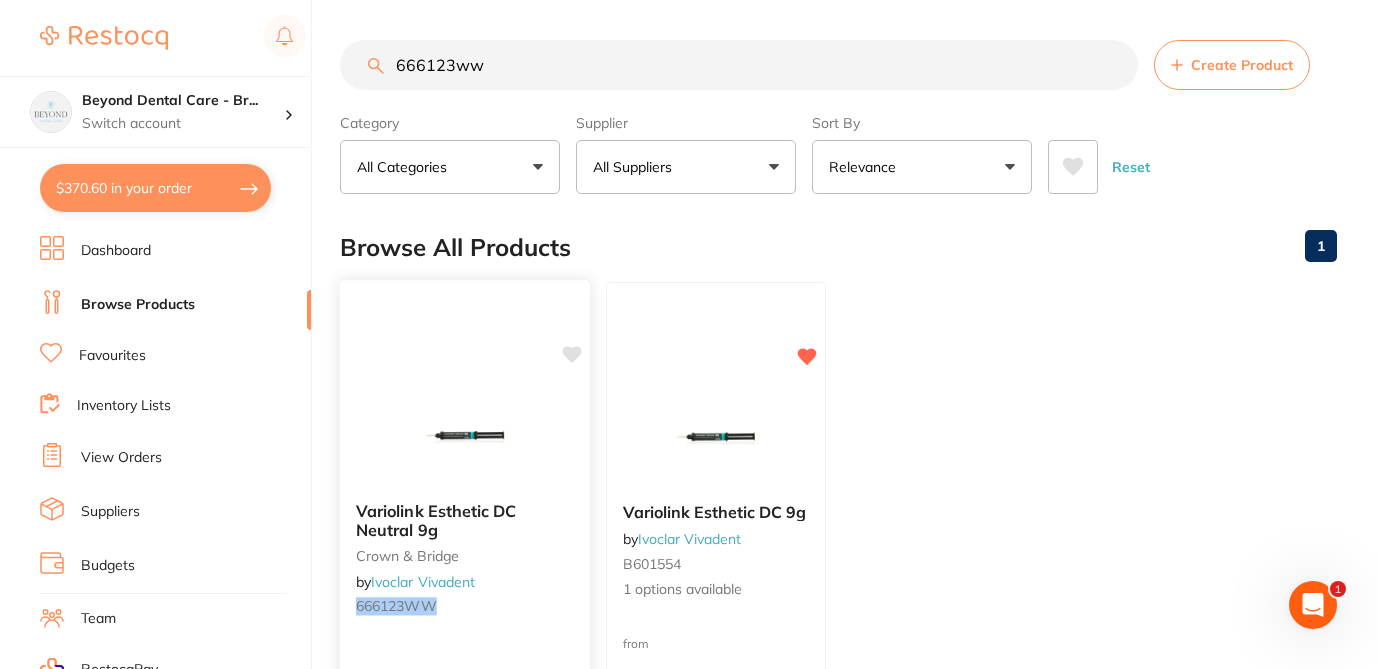 click on "Variolink Esthetic DC Neutral 9g   crown & bridge by  Ivoclar Vivadent 666123WW" at bounding box center (465, 562) 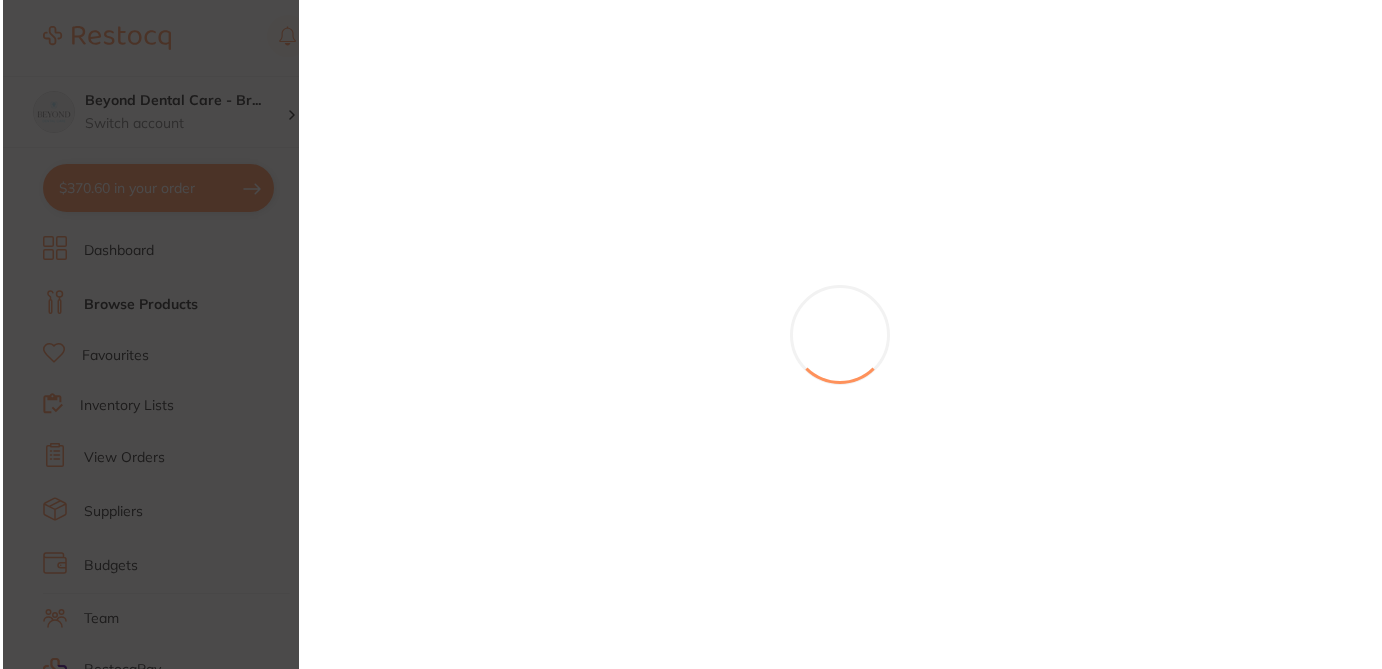scroll, scrollTop: 0, scrollLeft: 0, axis: both 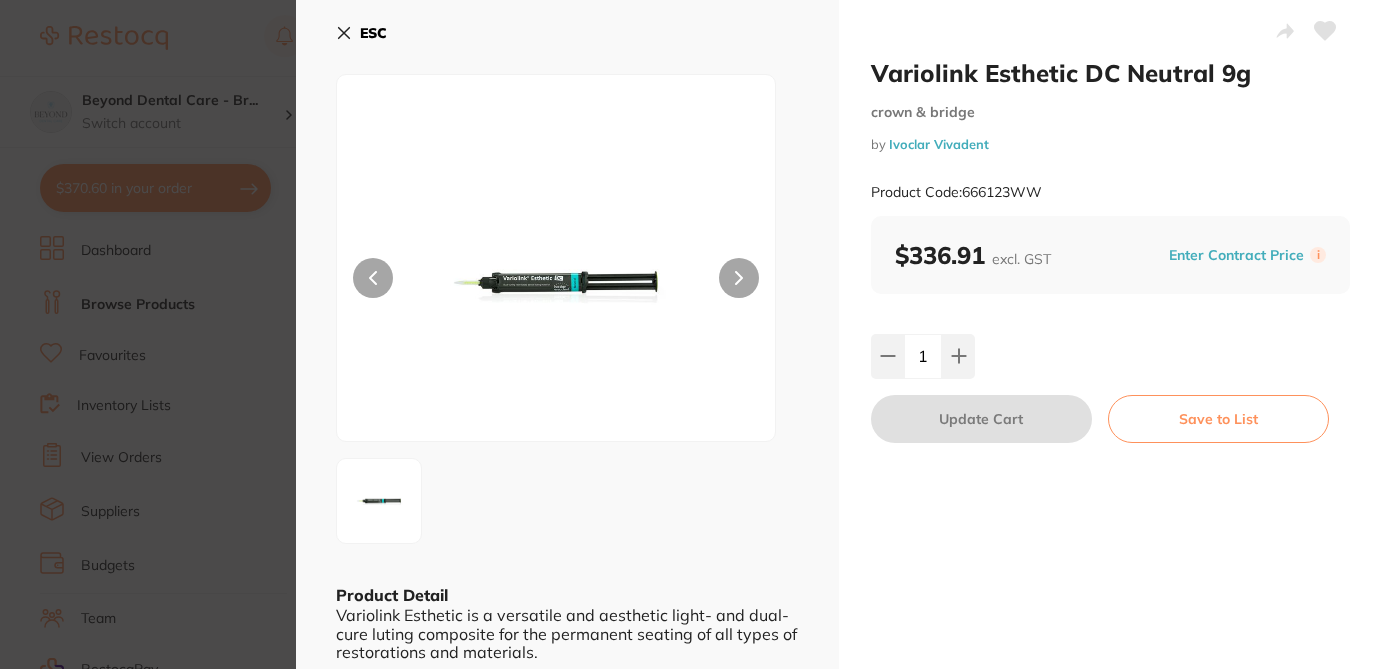 click on "Variolink Esthetic DC Neutral 9g crown & bridge by   Ivoclar Vivadent Product Code:  666123WW $336.91     excl. GST Enter Contract Price i     1         Update Cart Save to List" at bounding box center (1110, 412) 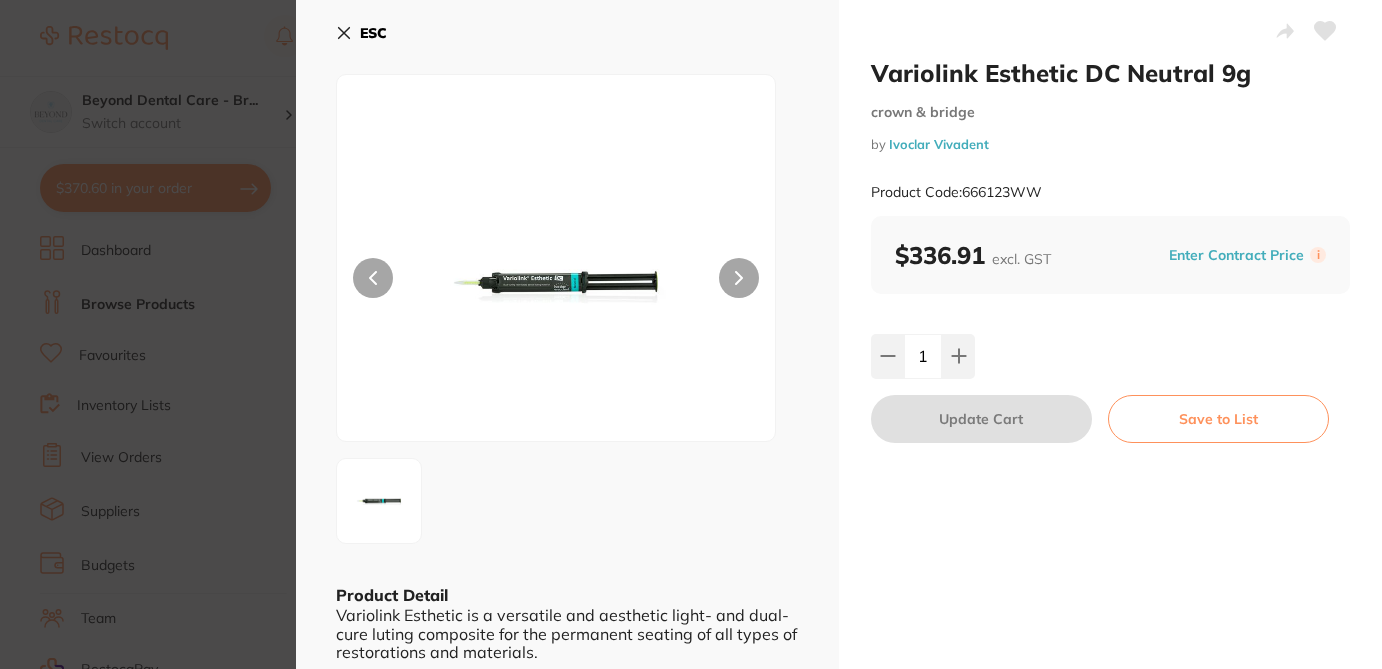 scroll, scrollTop: 80, scrollLeft: 0, axis: vertical 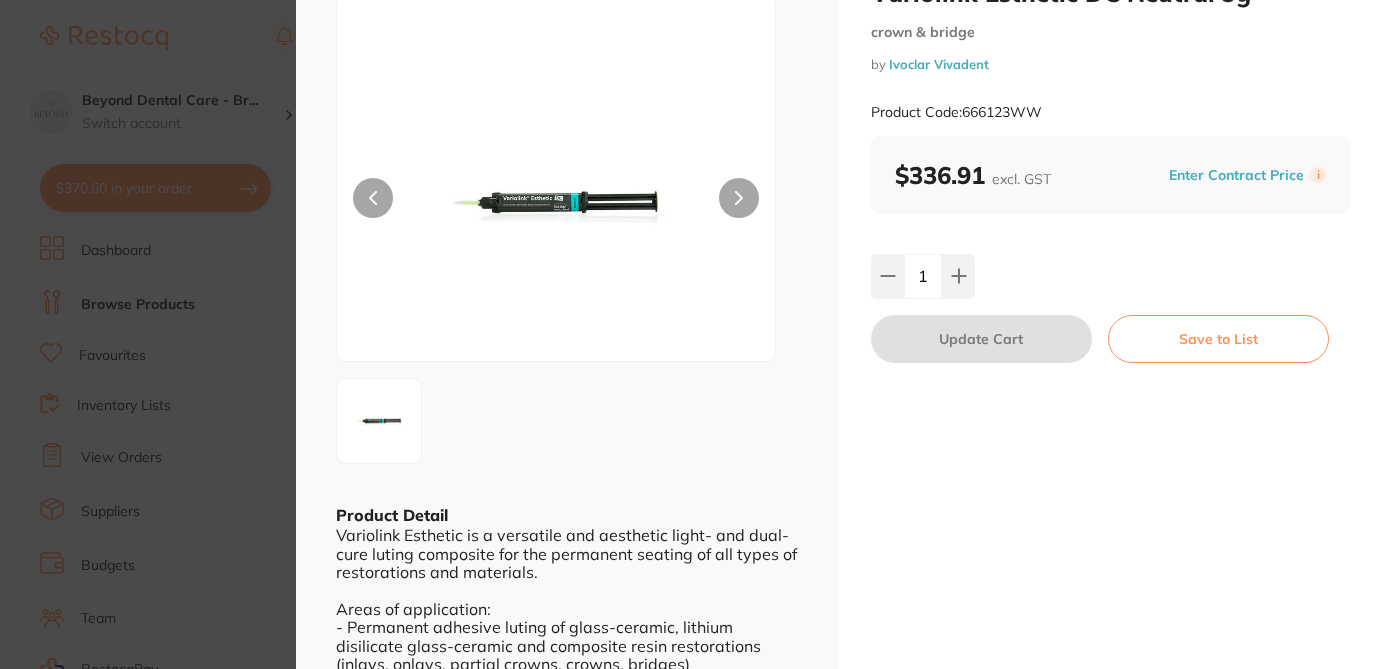click on "Variolink Esthetic DC Neutral 9g crown & bridge by   Ivoclar Vivadent Product Code:  666123WW ESC         Product Detail Variolink Esthetic is a versatile and aesthetic light- and dual-cure luting composite for the permanent seating of all types of restorations and materials.
Areas of application:
- Permanent adhesive luting of glass-ceramic, lithium disilicate glass-ceramic and composite resin restorations (inlays, onlays, partial crowns, crowns, bridges)
- Restorations made of opaque ceramics, e.g. oxide ceramics, can only be permanently cemented if an adhesive that is separately light-cured is additionally used. Variolink Esthetic DC Neutral 9g crown & bridge by   Ivoclar Vivadent Product Code:  666123WW $336.91     excl. GST Enter Contract Price i     1         Update Cart Save to List You May Also Like Ivoclar Variolink Esthetic DC - Dual-Curing Cement - Warm - 5g Syringe   crown & bridge by  Henry Schein Halas IV-666120WW $321.82 Add to cart Save to list Dental Implant Dental/Education   by  AML001" at bounding box center [691, 334] 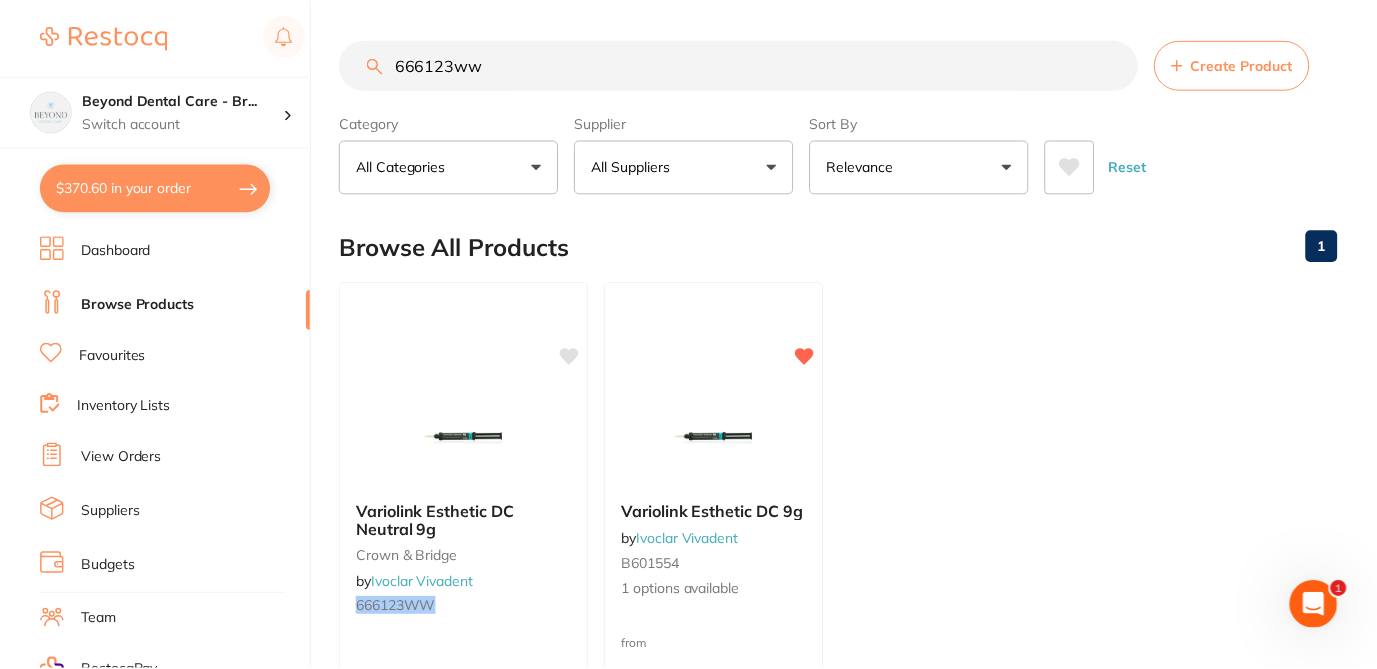 scroll, scrollTop: 1, scrollLeft: 0, axis: vertical 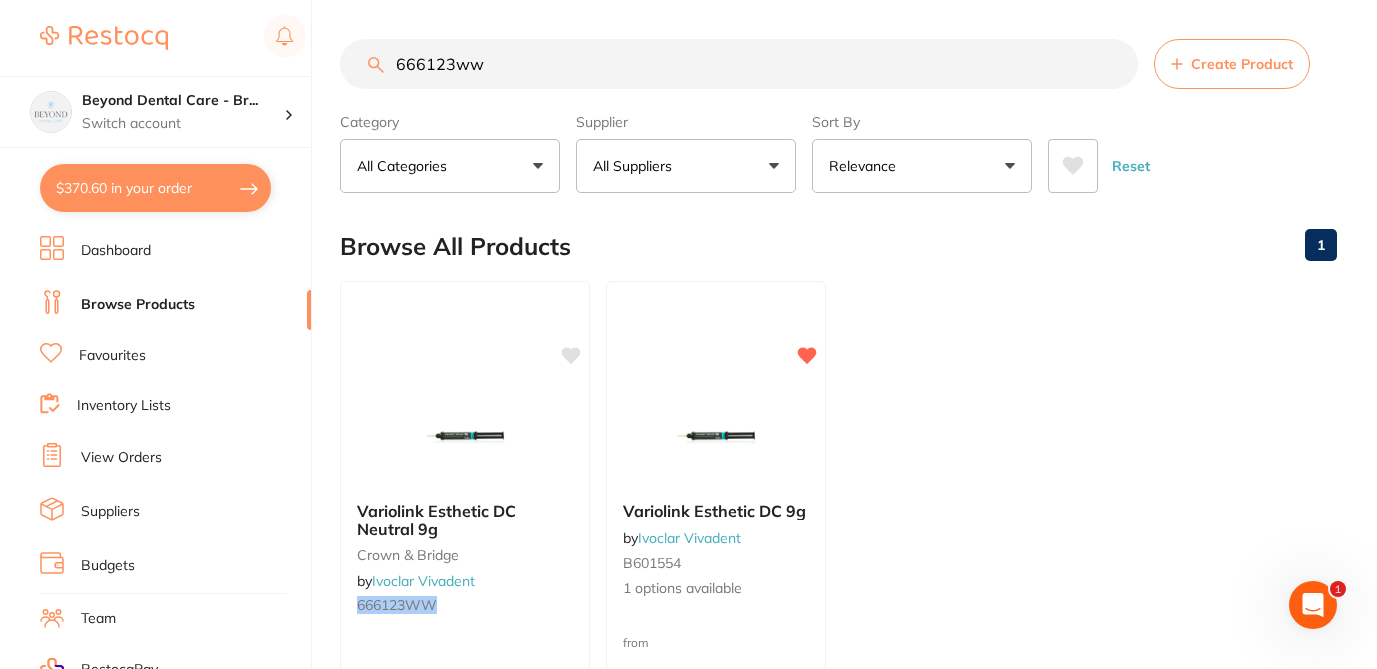 drag, startPoint x: 505, startPoint y: 65, endPoint x: 368, endPoint y: 52, distance: 137.6154 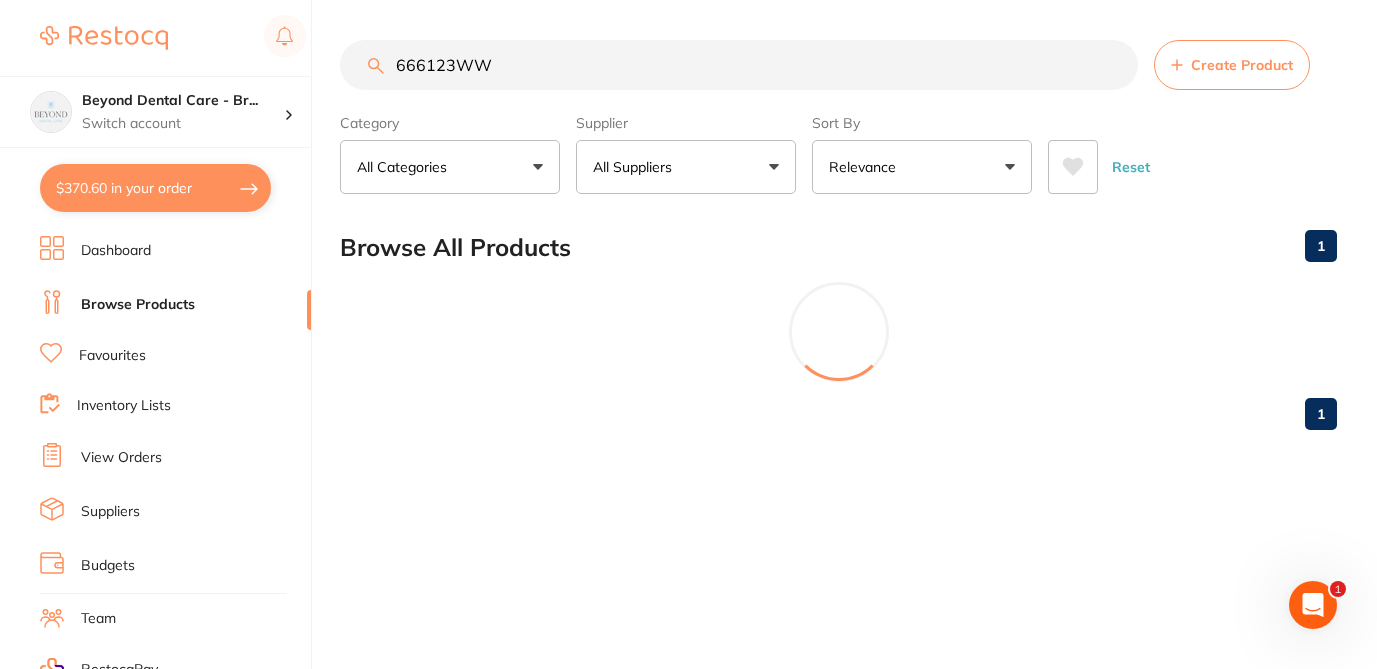 scroll, scrollTop: 0, scrollLeft: 0, axis: both 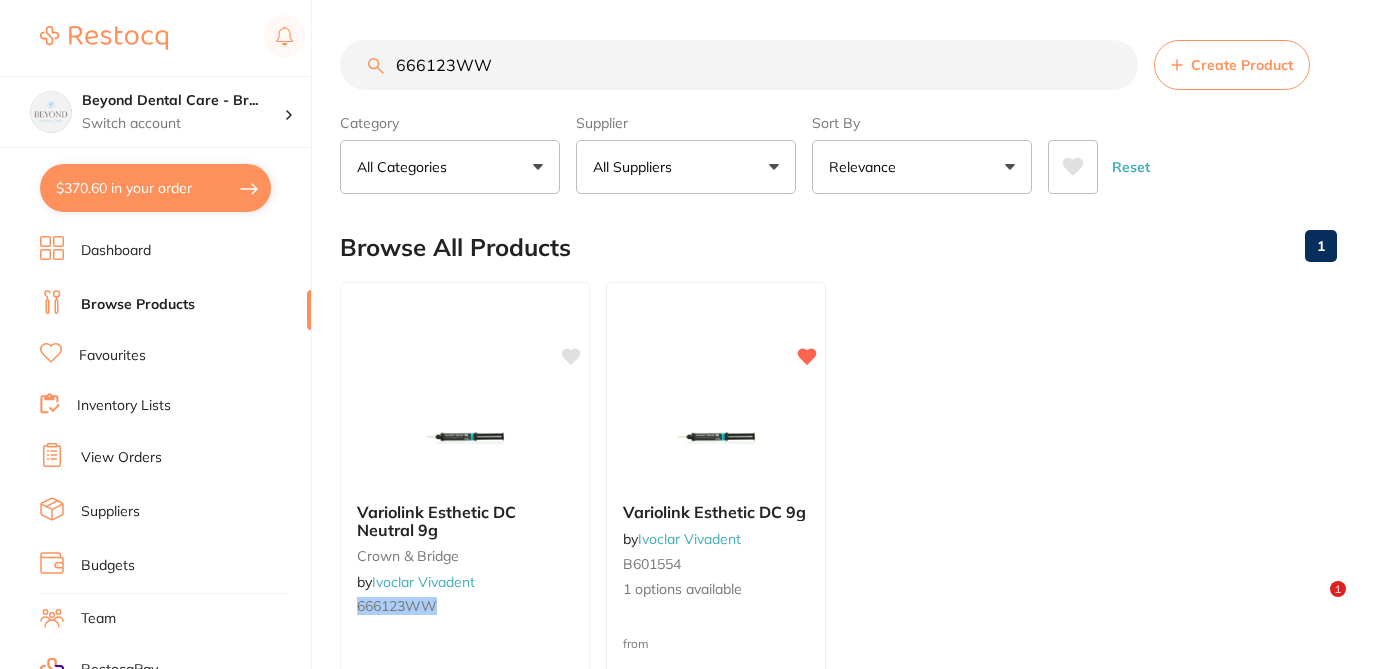type on "666123WW" 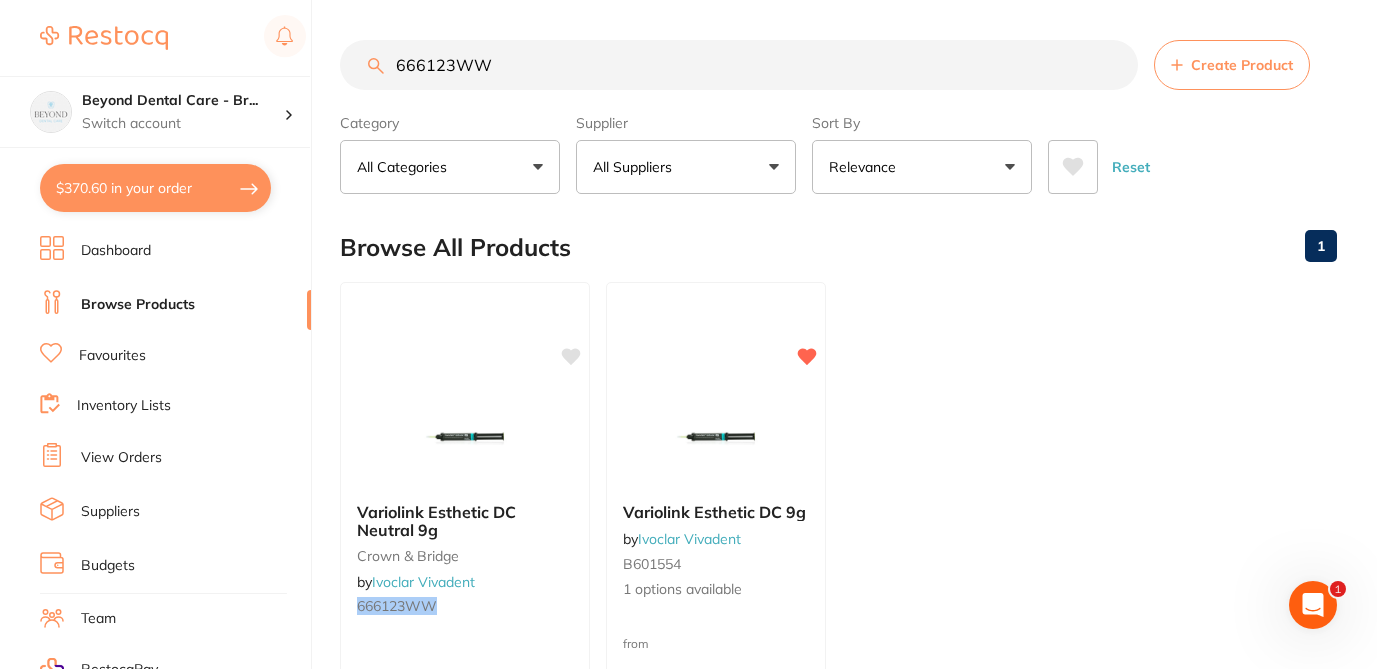 scroll, scrollTop: 0, scrollLeft: 0, axis: both 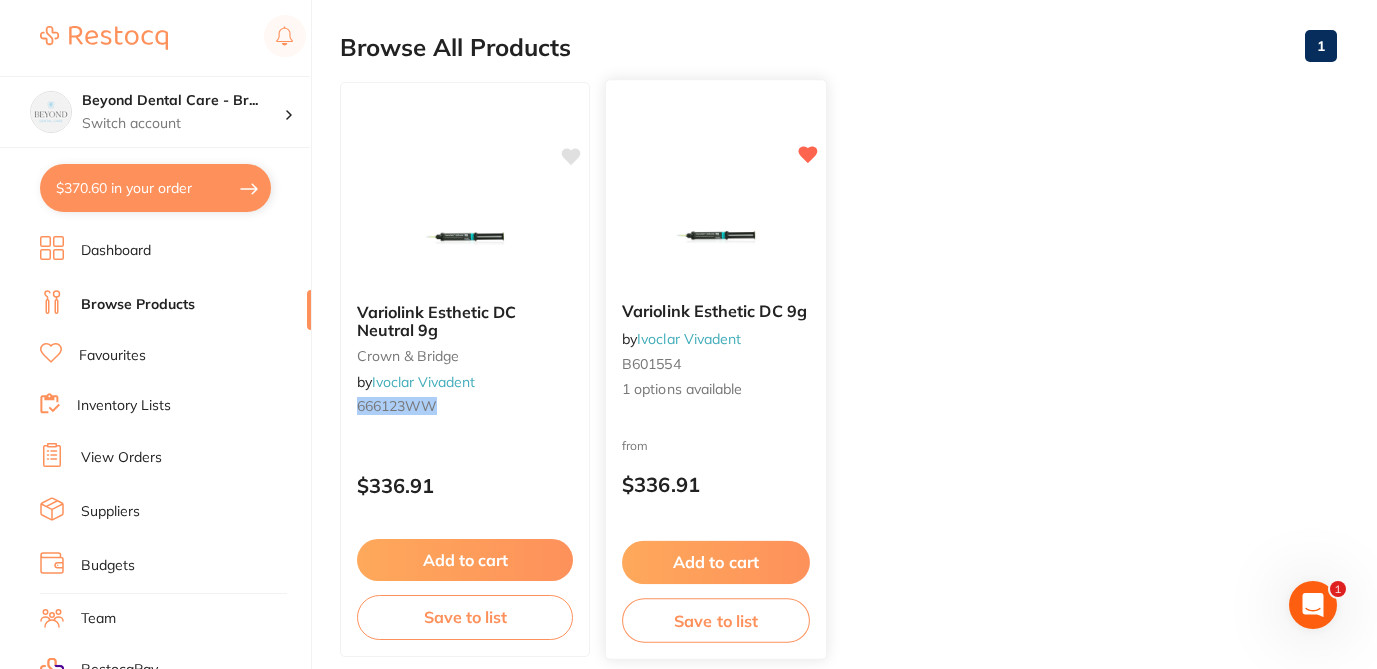 click on "Variolink Esthetic DC 9g   by  Ivoclar Vivadent B601554   1 options available" at bounding box center (716, 351) 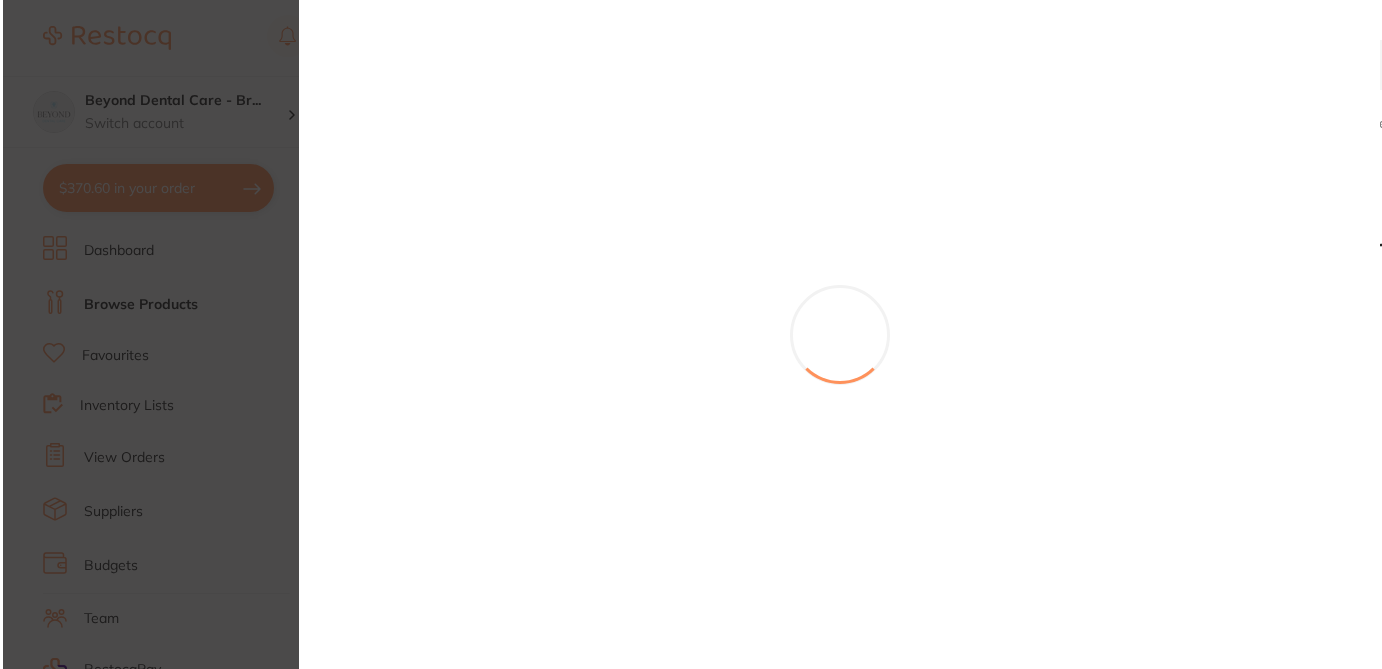 scroll, scrollTop: 0, scrollLeft: 0, axis: both 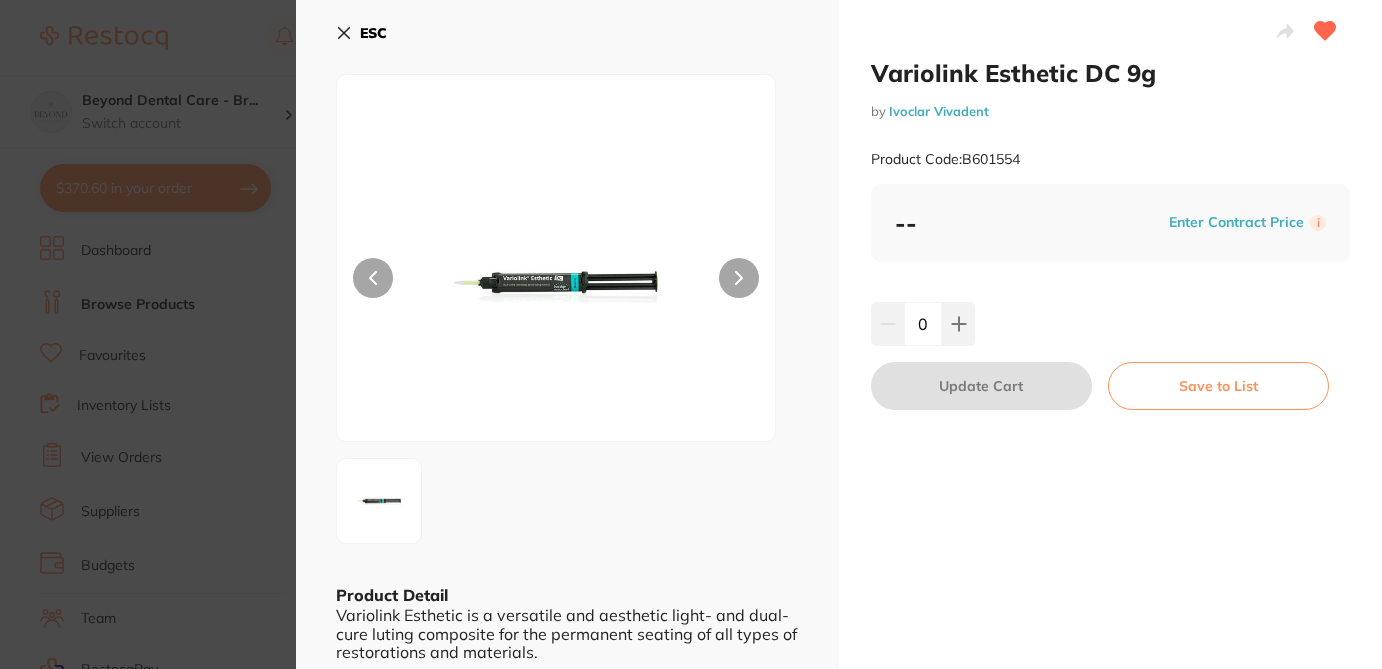click 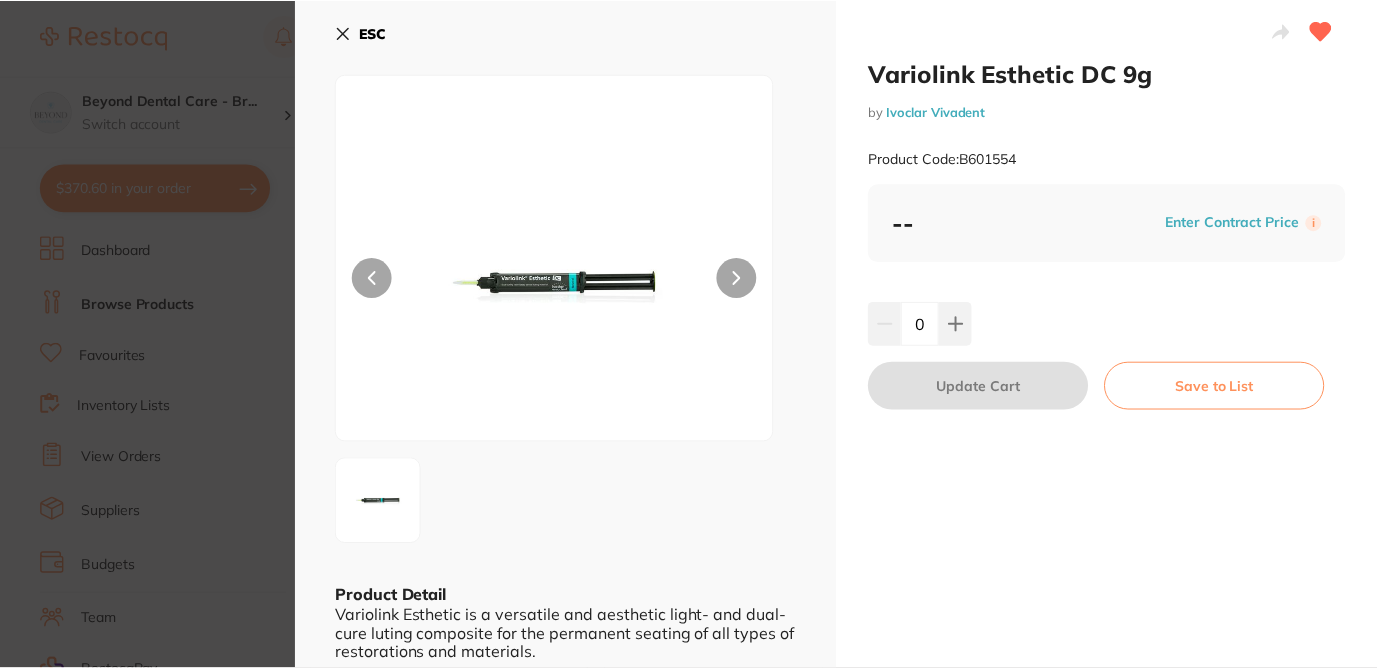 scroll, scrollTop: 200, scrollLeft: 0, axis: vertical 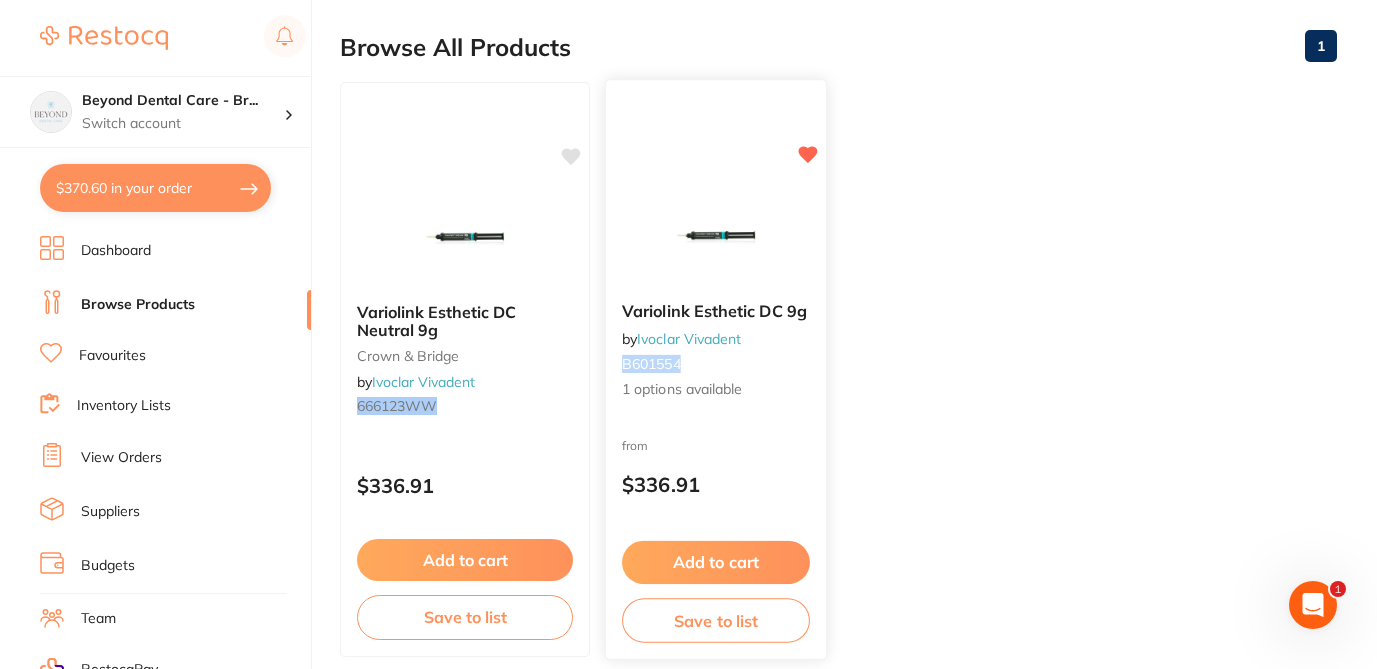 drag, startPoint x: 715, startPoint y: 359, endPoint x: 616, endPoint y: 355, distance: 99.08077 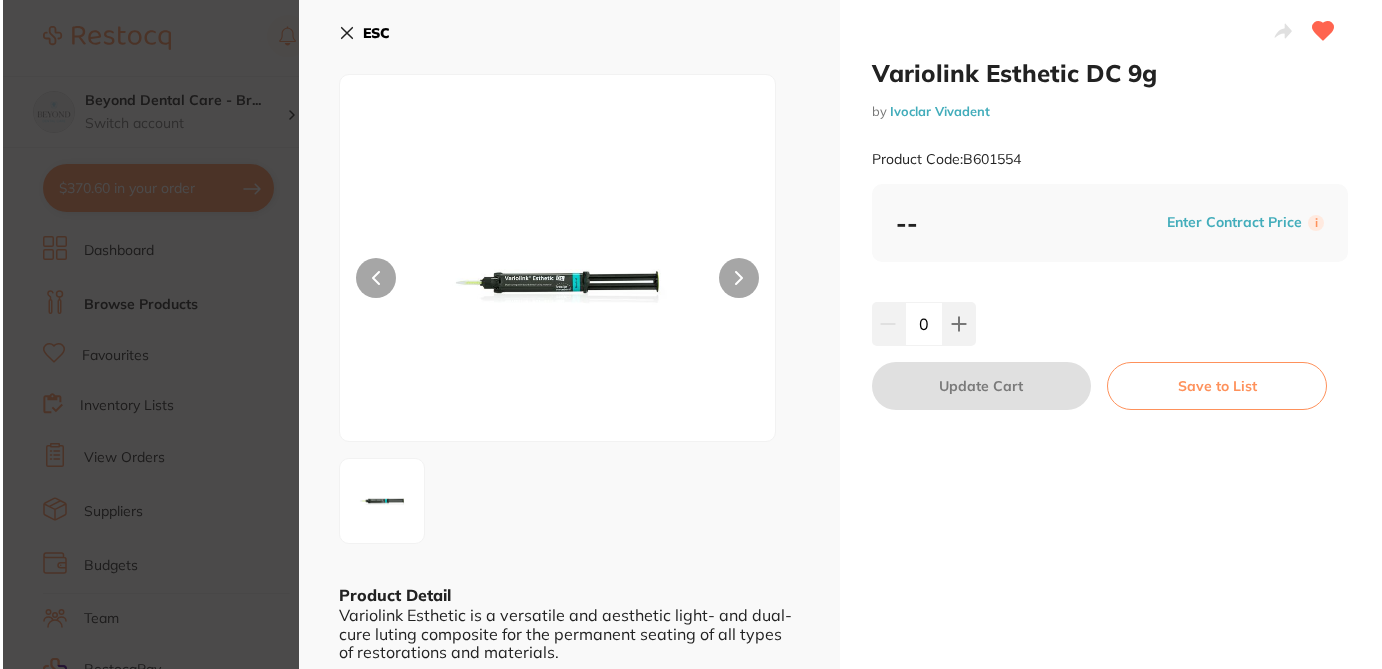 scroll, scrollTop: 0, scrollLeft: 0, axis: both 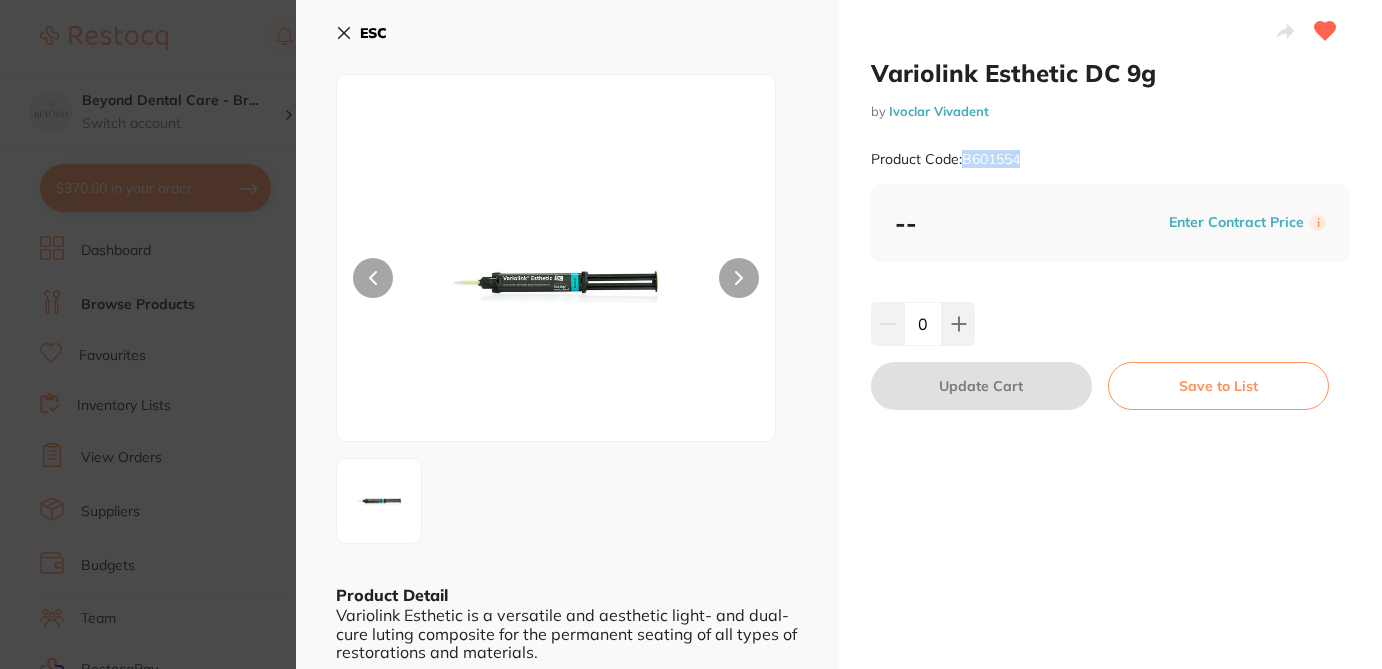 drag, startPoint x: 1026, startPoint y: 155, endPoint x: 960, endPoint y: 156, distance: 66.007576 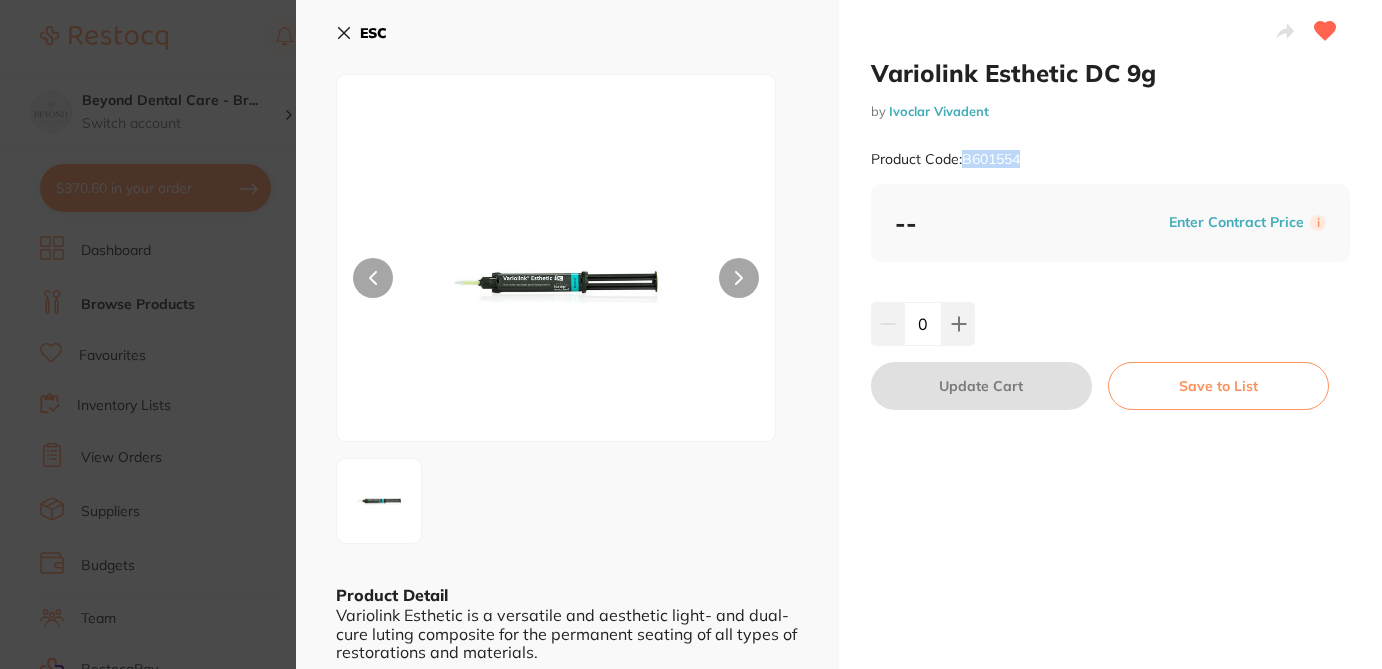 copy on "B601554" 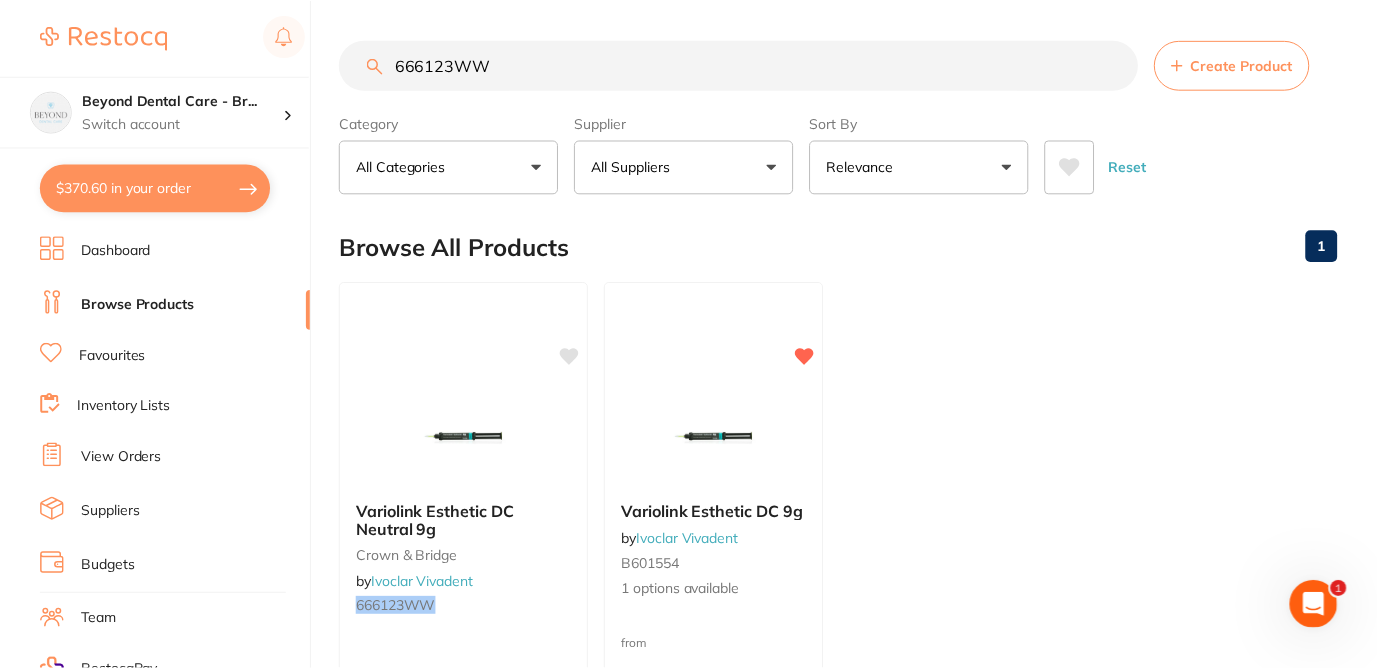 scroll, scrollTop: 200, scrollLeft: 0, axis: vertical 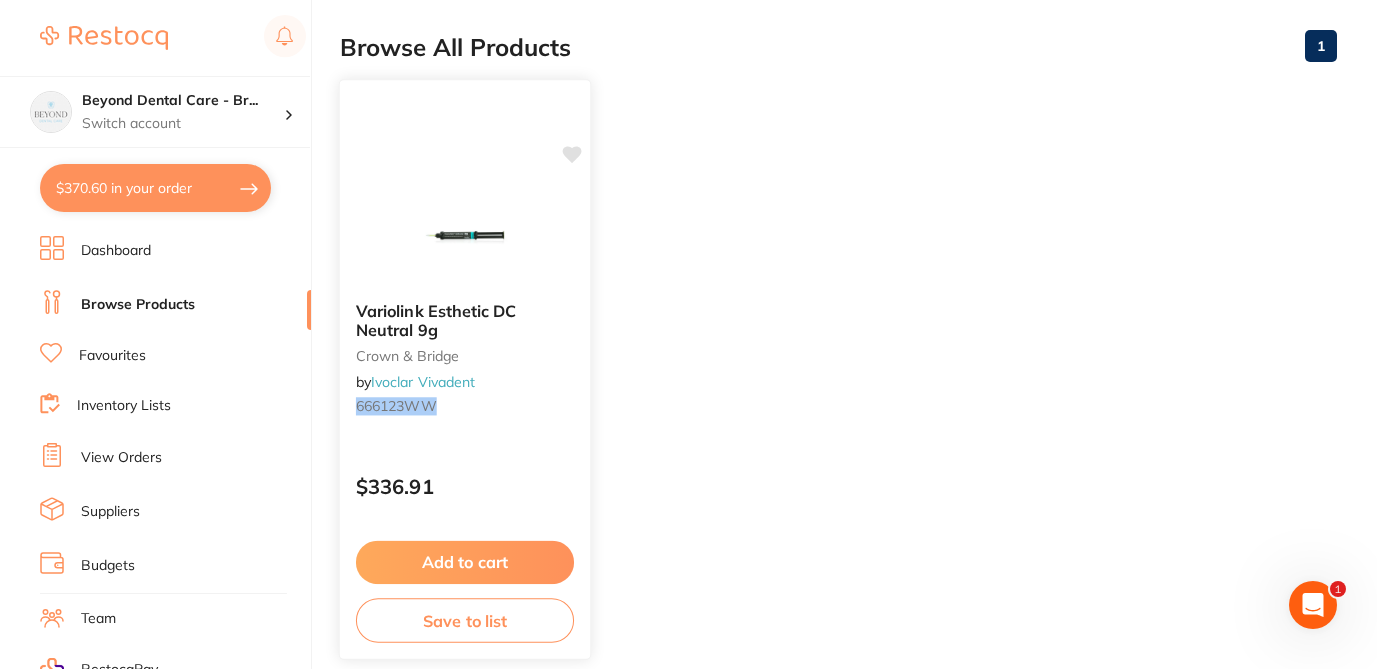 click on "666123WW" at bounding box center (465, 406) 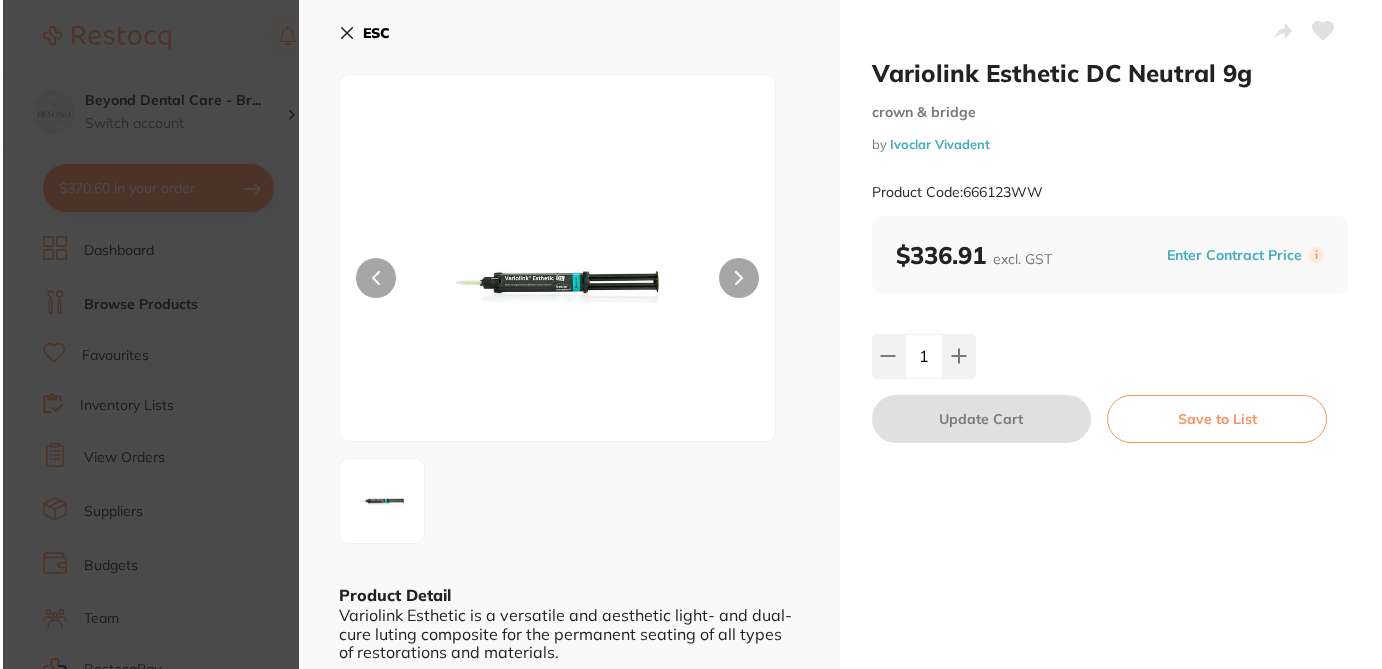 scroll, scrollTop: 0, scrollLeft: 0, axis: both 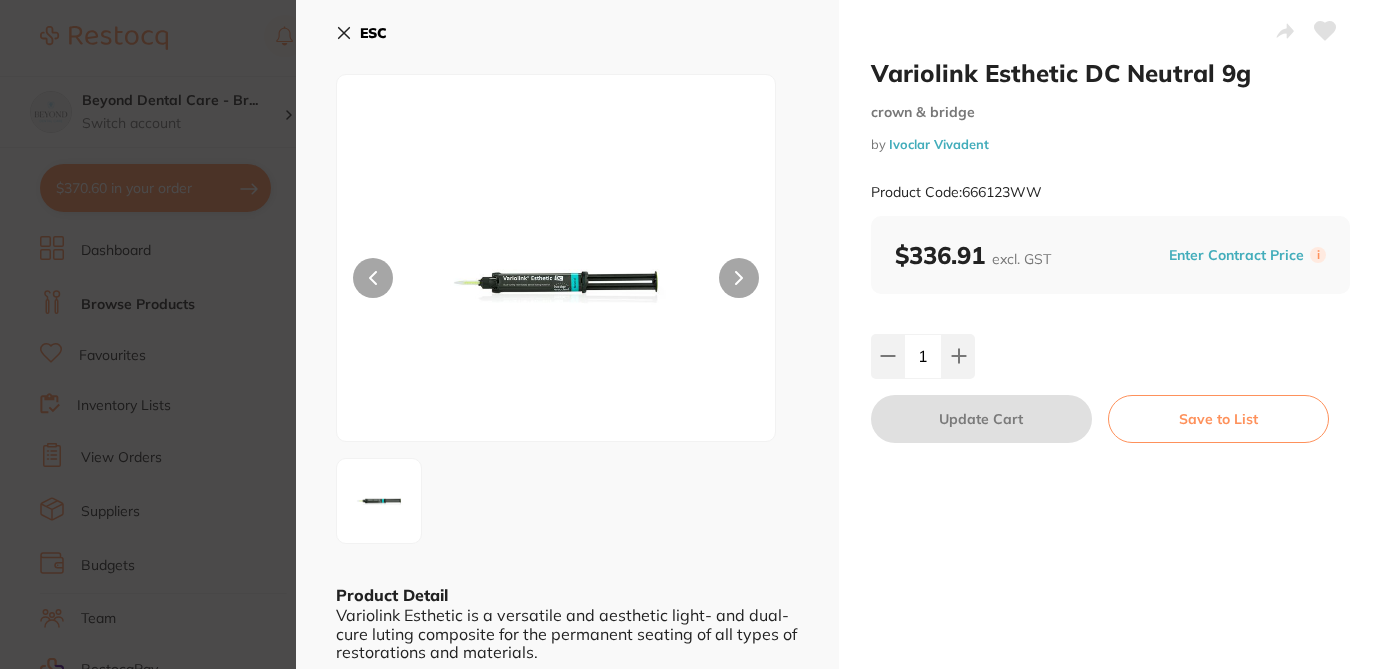 click on "ESC" at bounding box center (361, 33) 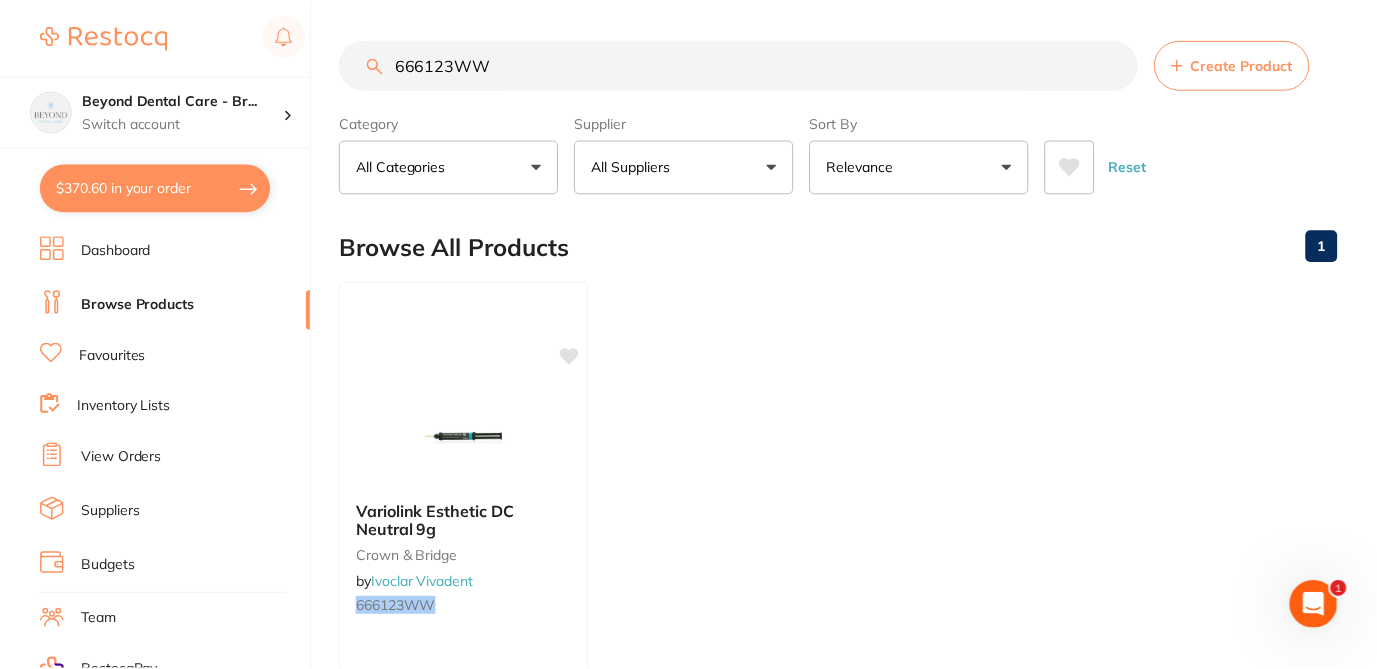 scroll, scrollTop: 200, scrollLeft: 0, axis: vertical 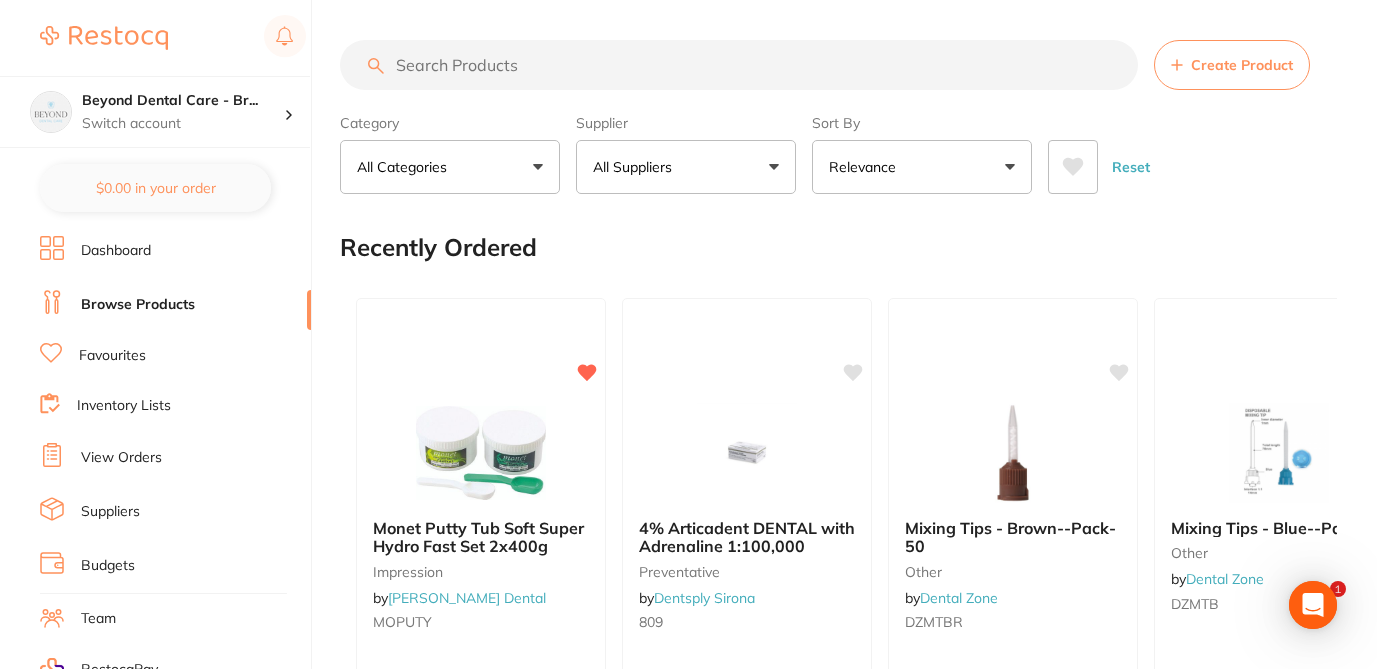 click at bounding box center [739, 65] 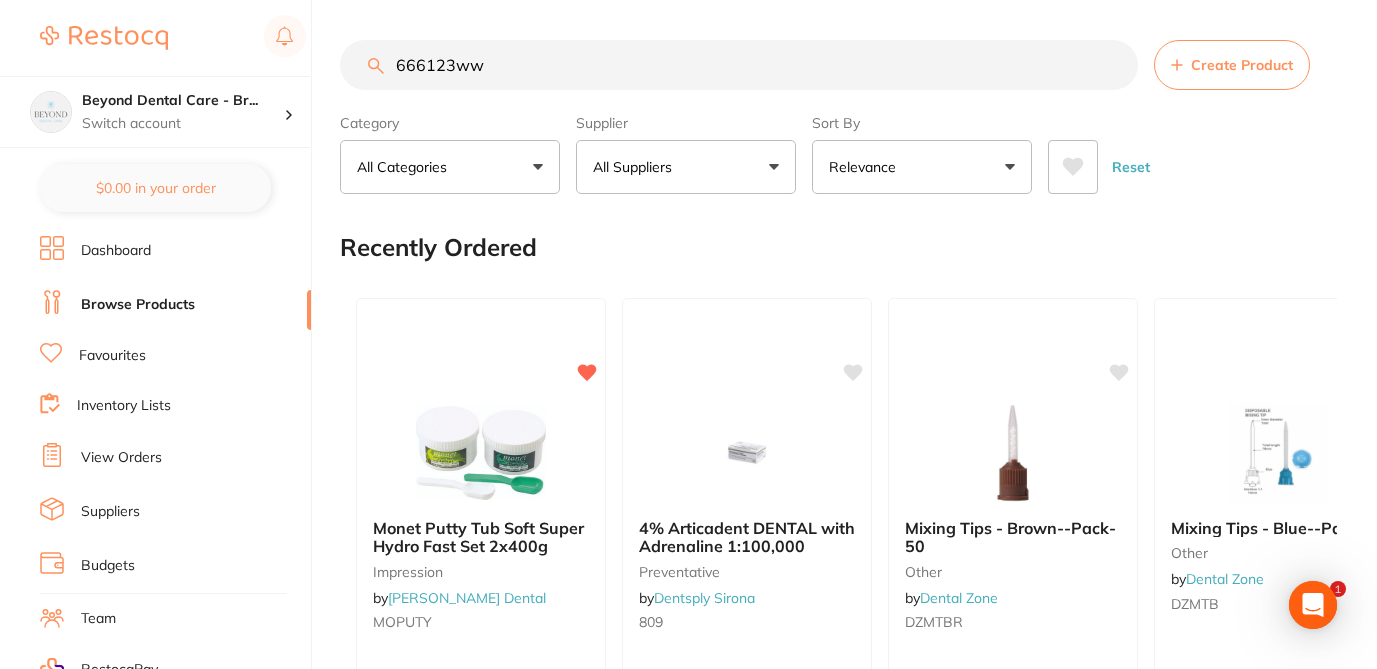 type on "666123ww" 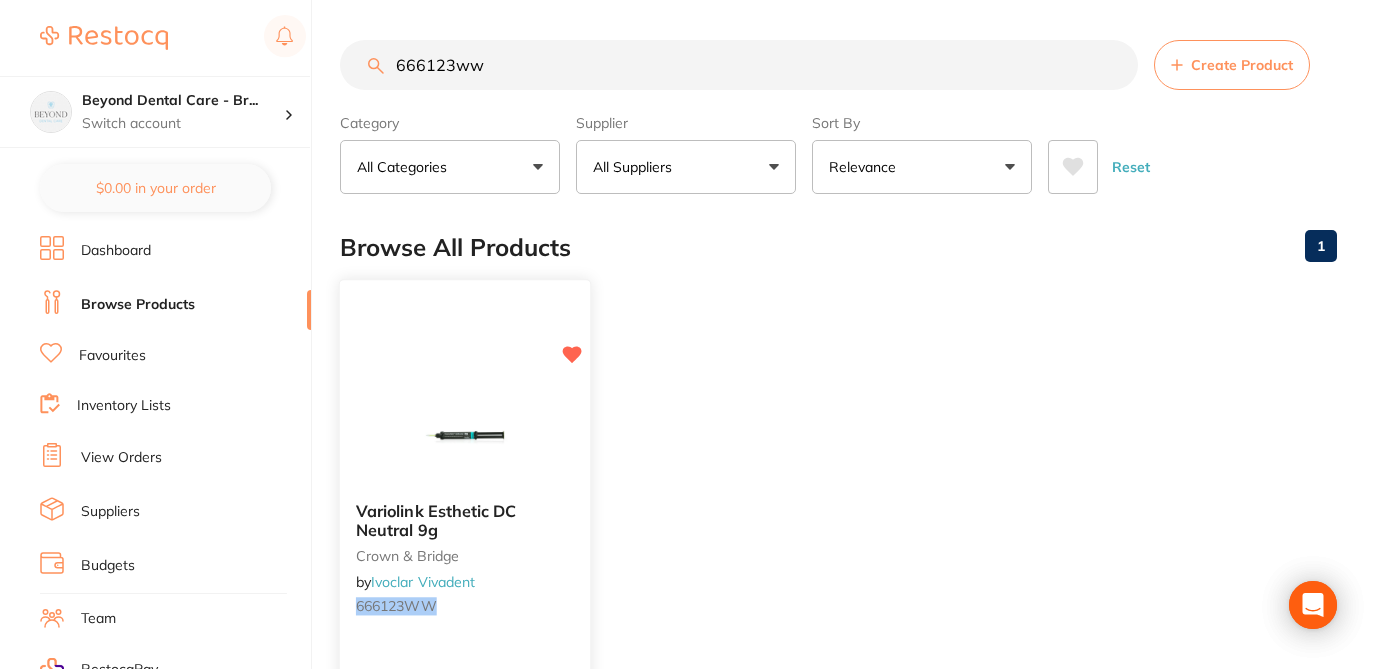 click at bounding box center (465, 435) 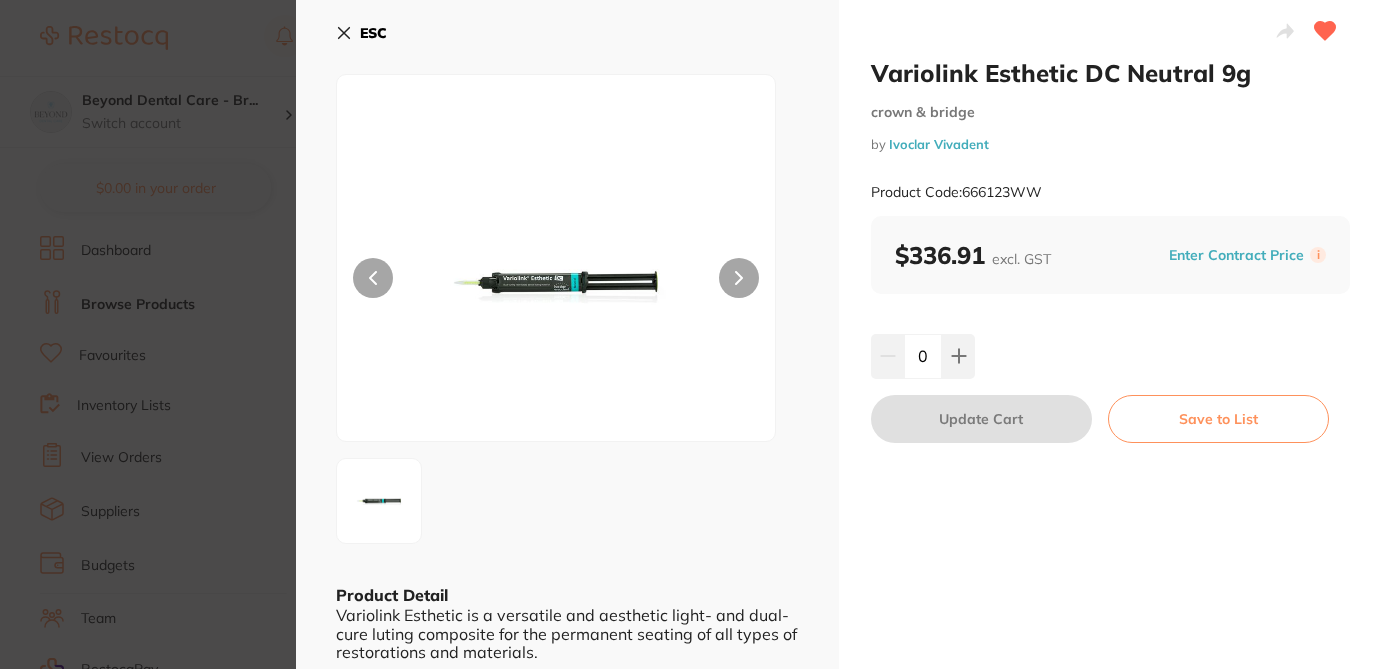 scroll, scrollTop: 0, scrollLeft: 0, axis: both 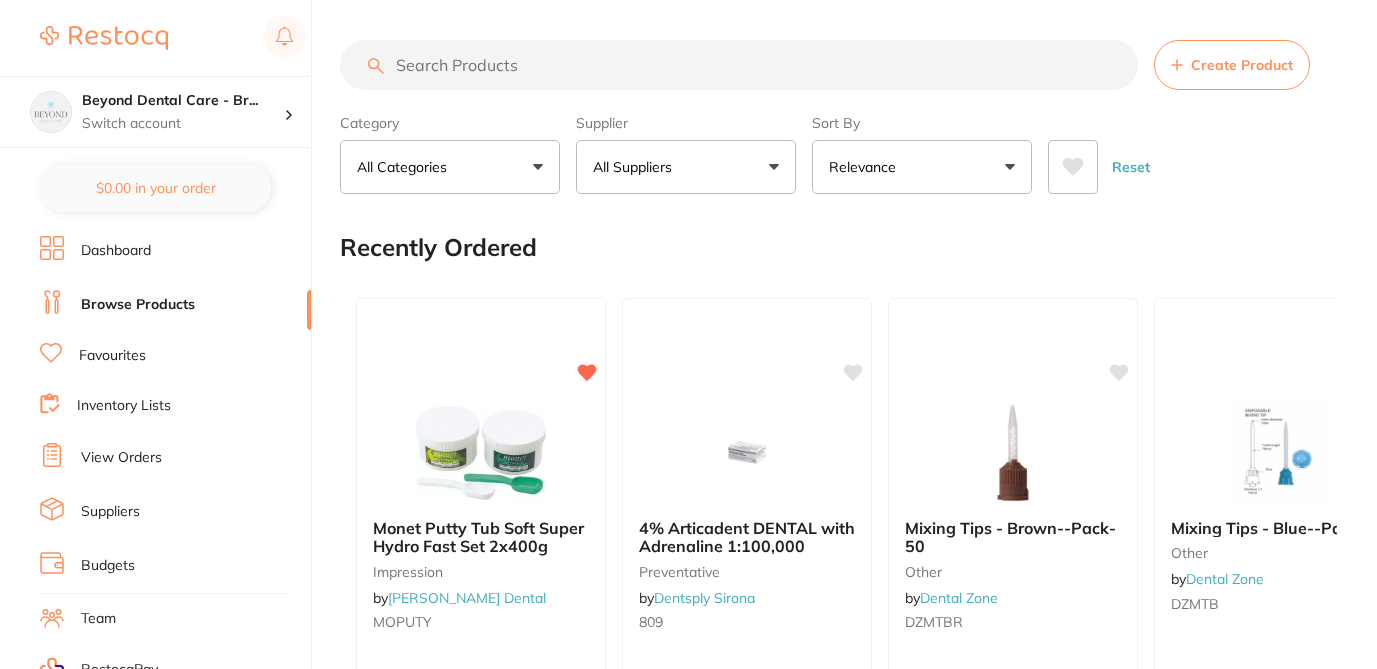 click at bounding box center [739, 65] 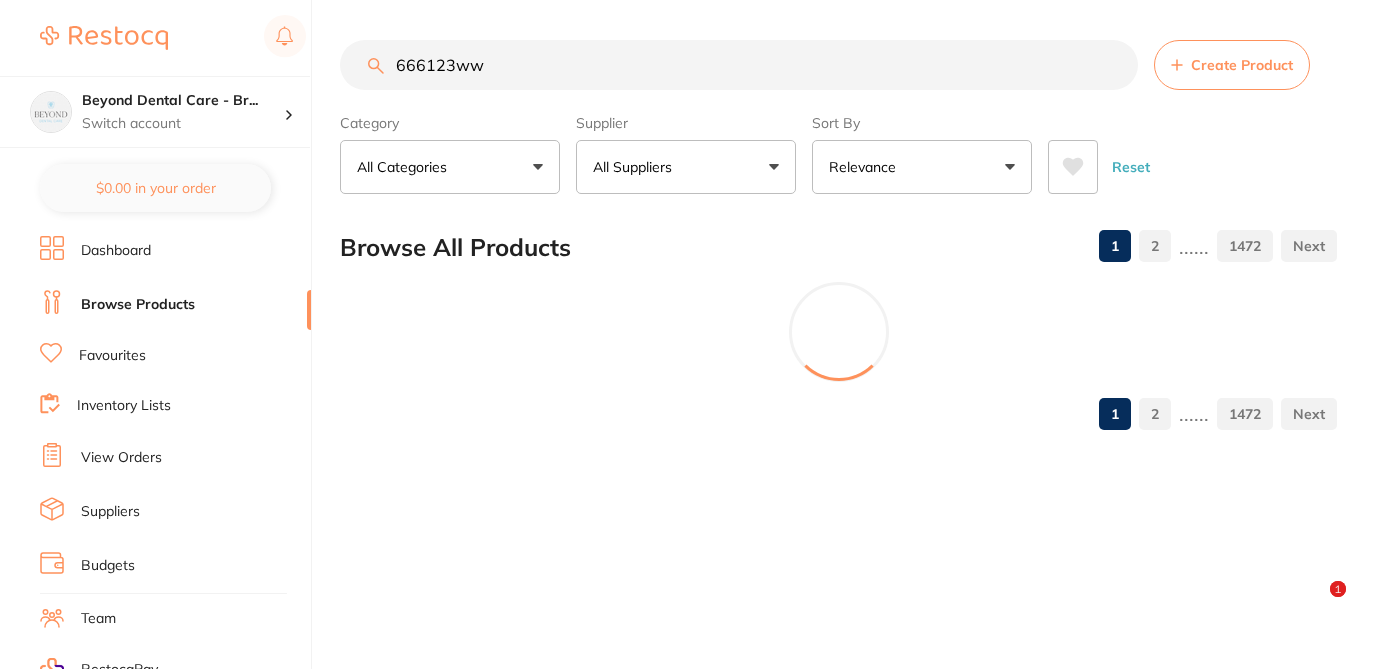 scroll, scrollTop: 0, scrollLeft: 0, axis: both 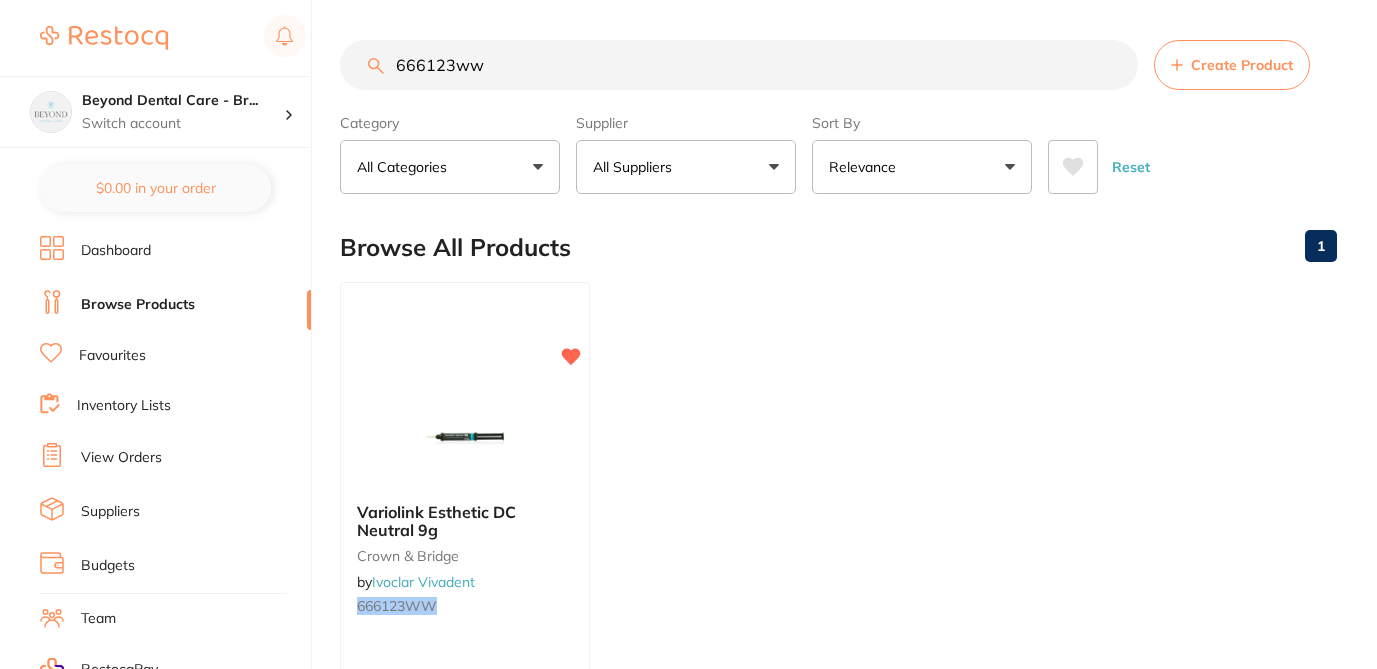 type on "666123ww" 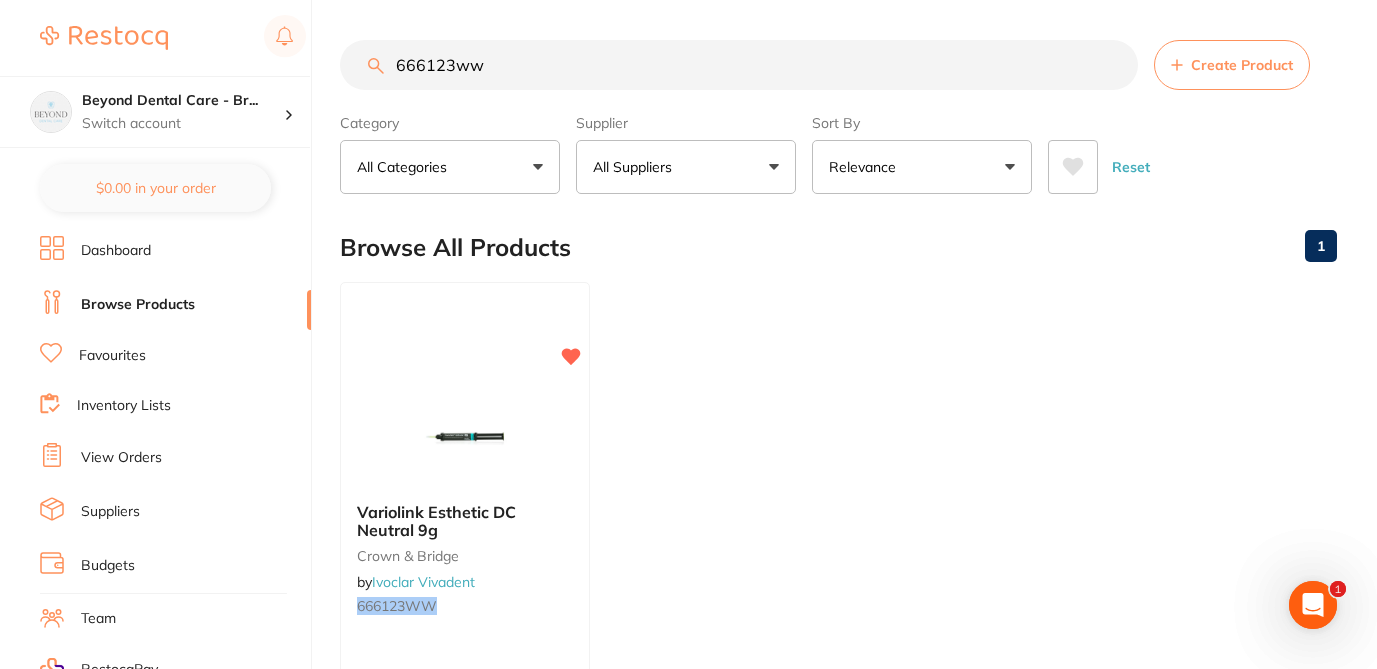 scroll, scrollTop: 0, scrollLeft: 0, axis: both 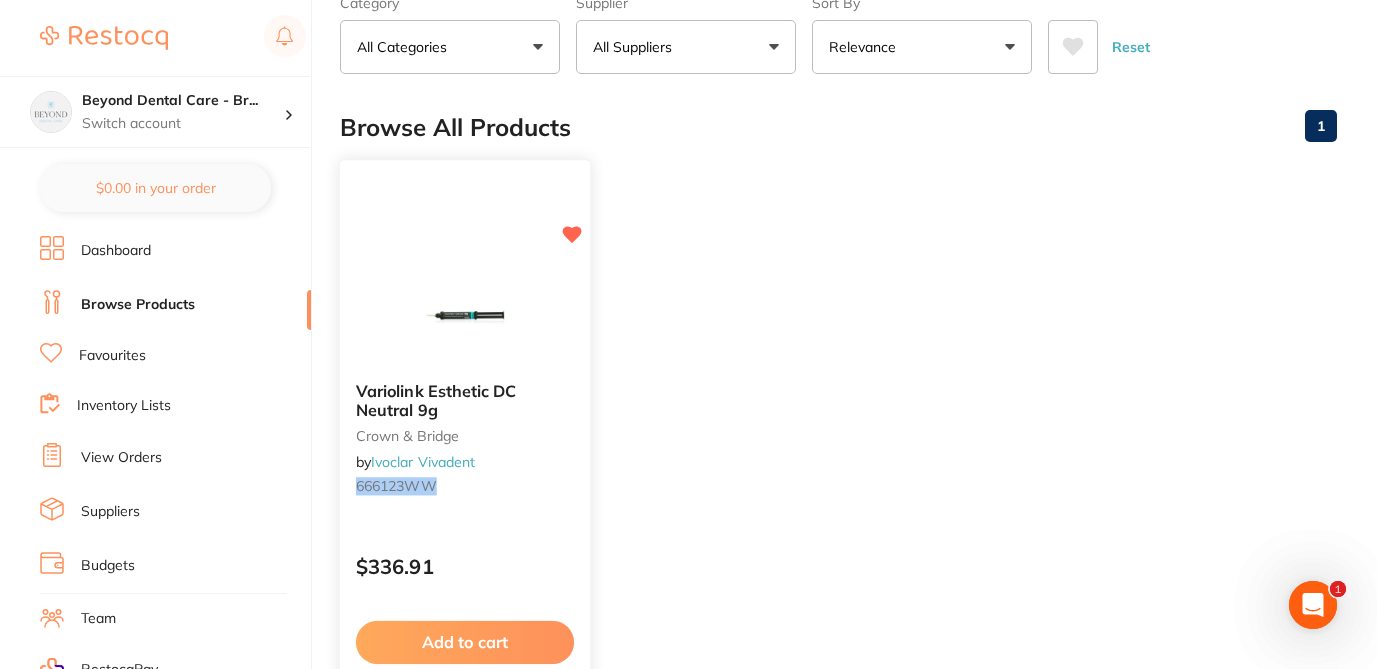 click on "666123WW" at bounding box center (465, 486) 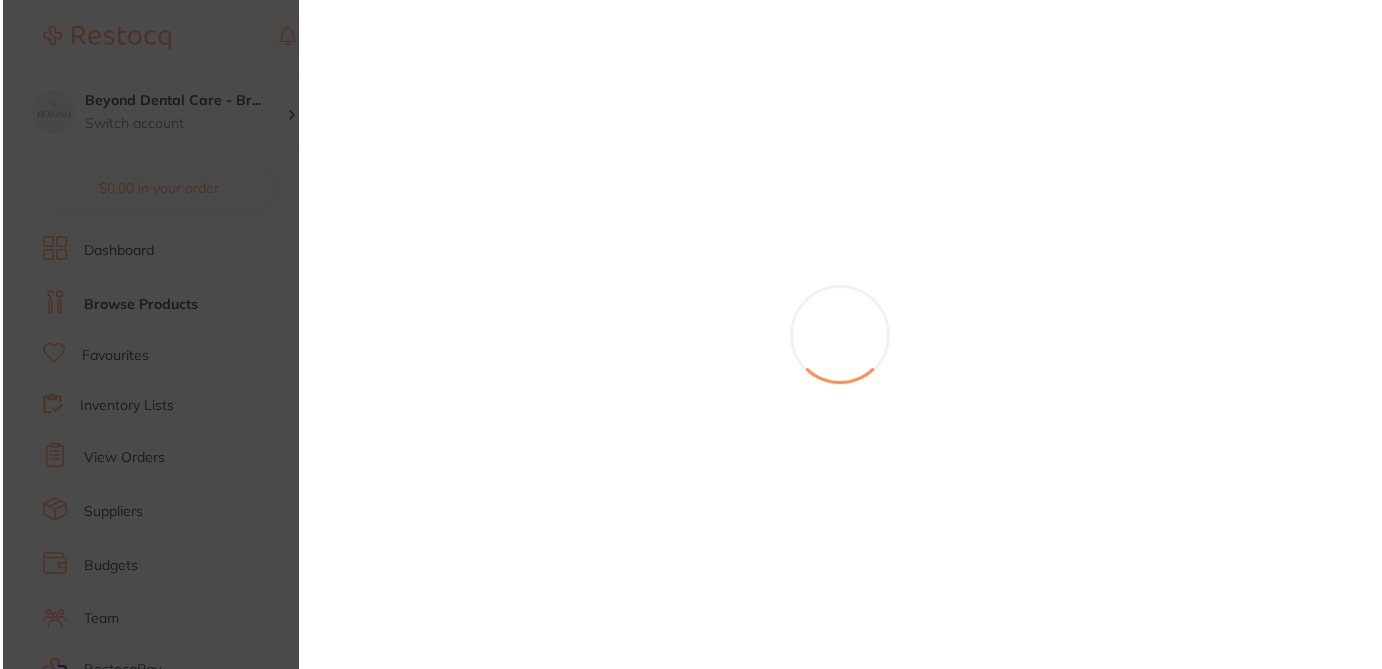 scroll, scrollTop: 0, scrollLeft: 0, axis: both 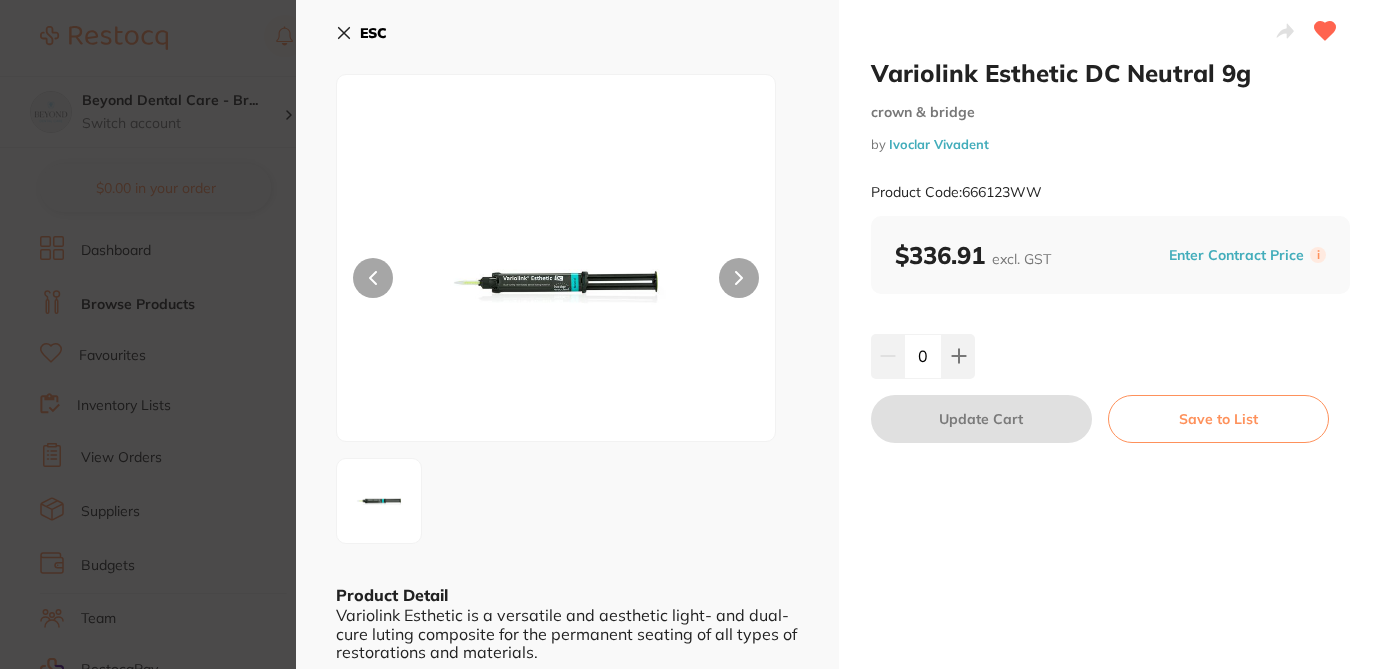 click 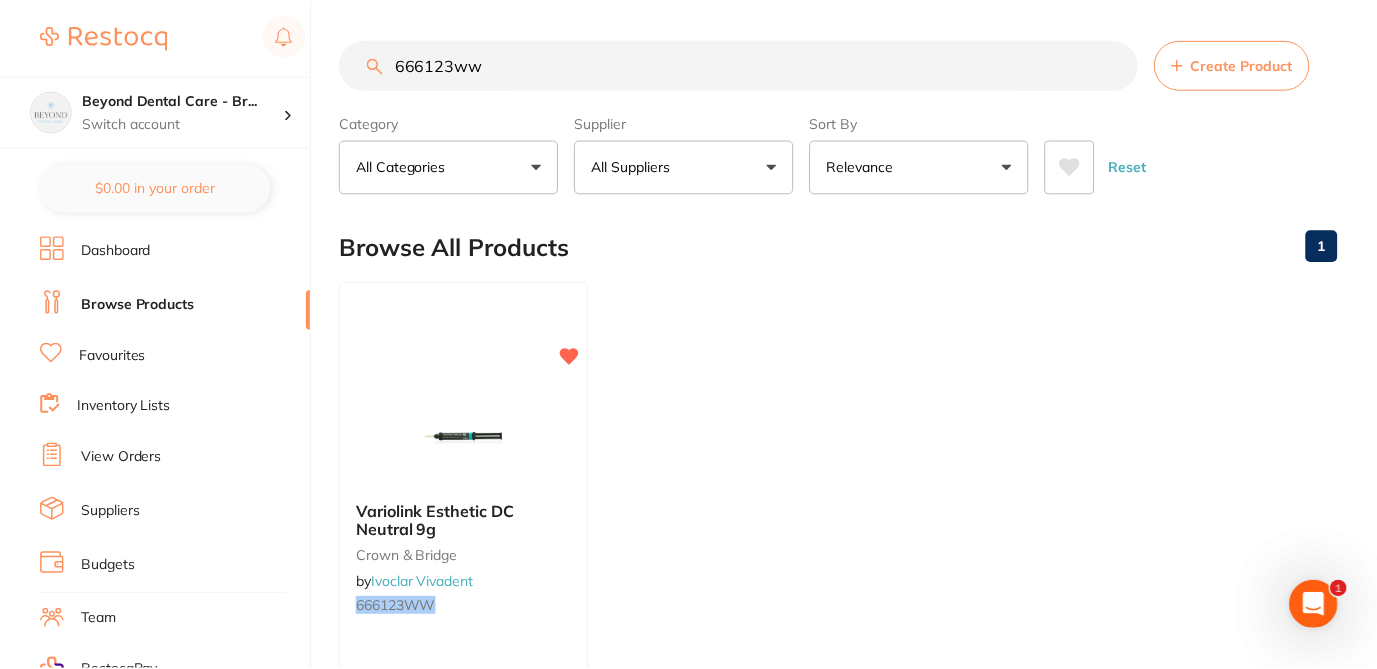 scroll, scrollTop: 120, scrollLeft: 0, axis: vertical 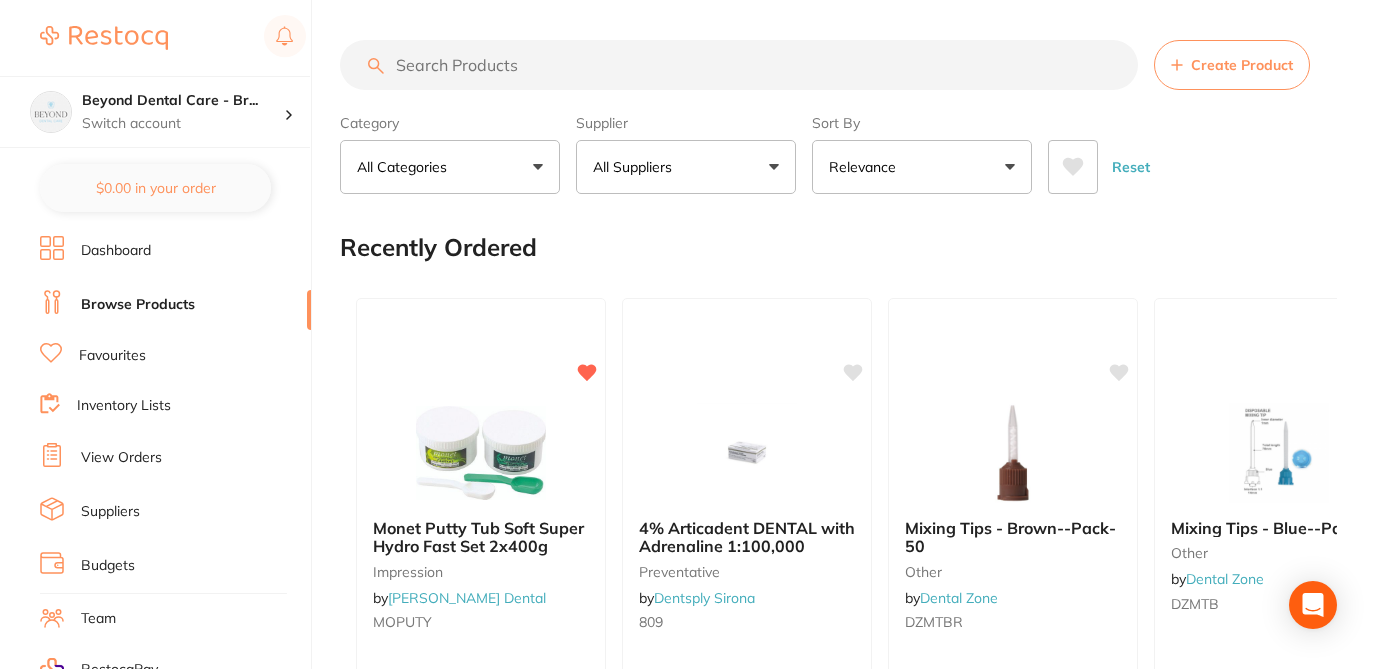 click at bounding box center (739, 65) 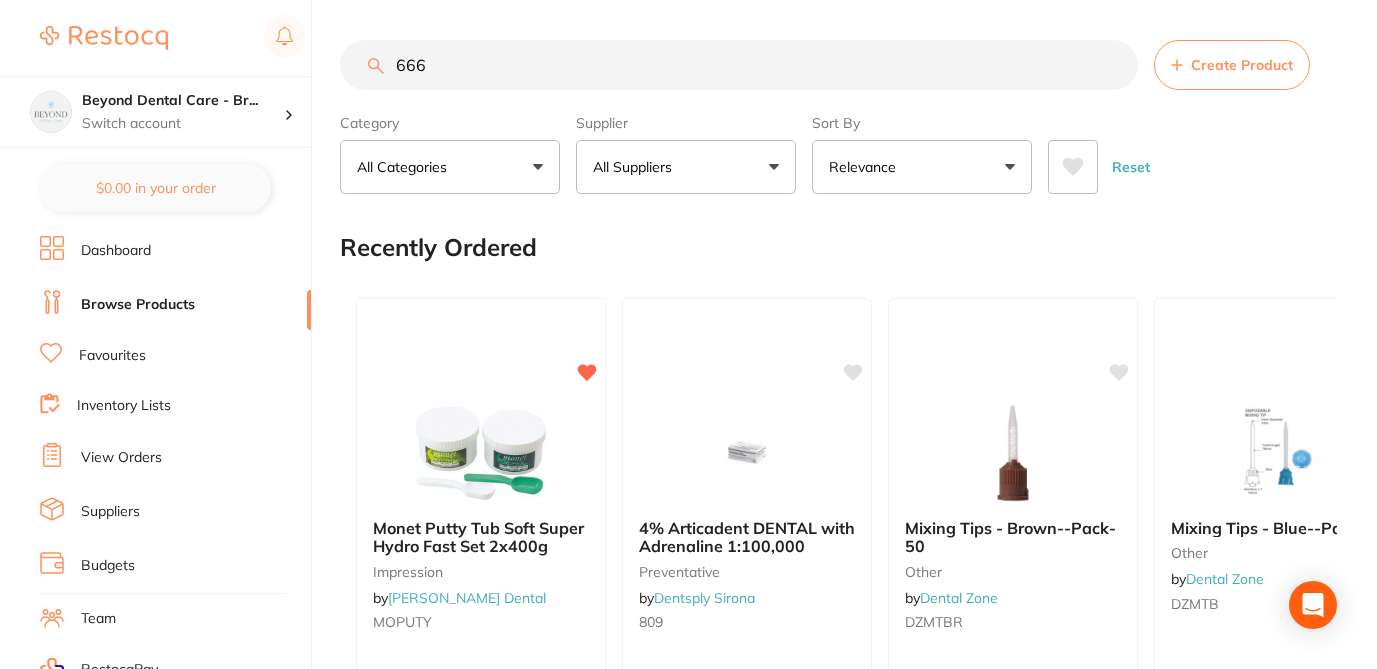 click on "666" at bounding box center [739, 65] 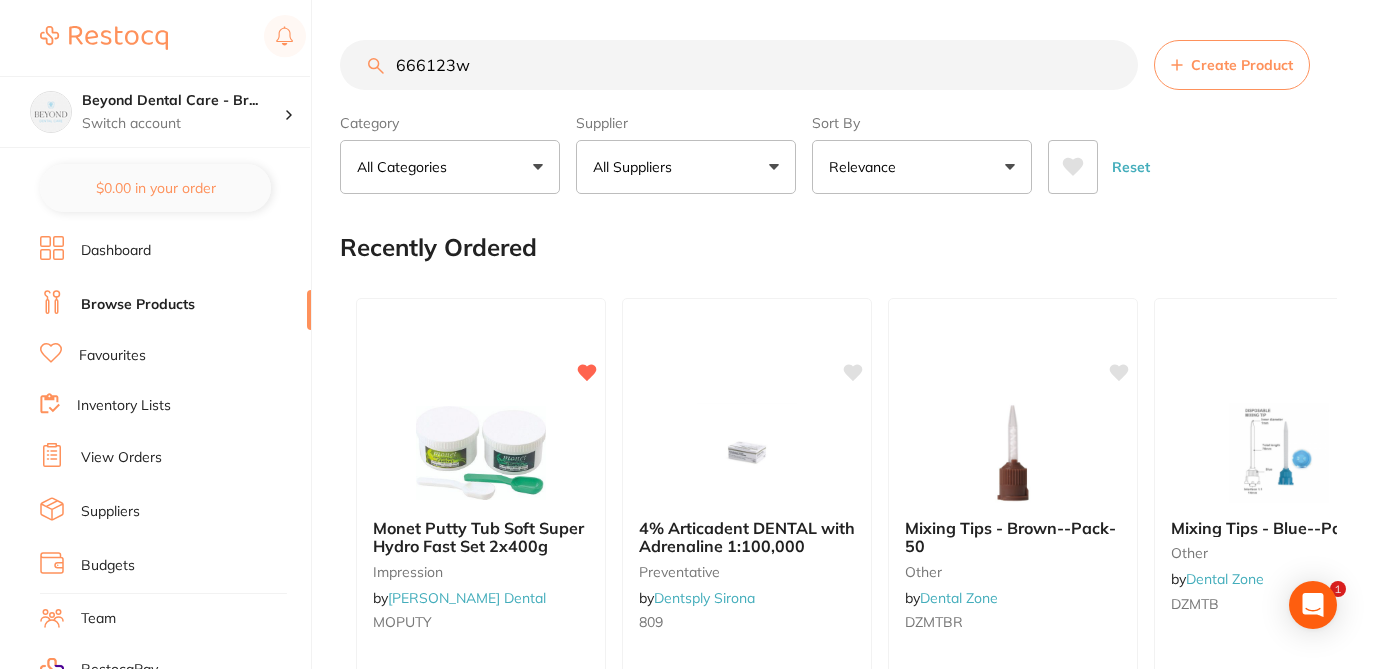 scroll, scrollTop: 0, scrollLeft: 0, axis: both 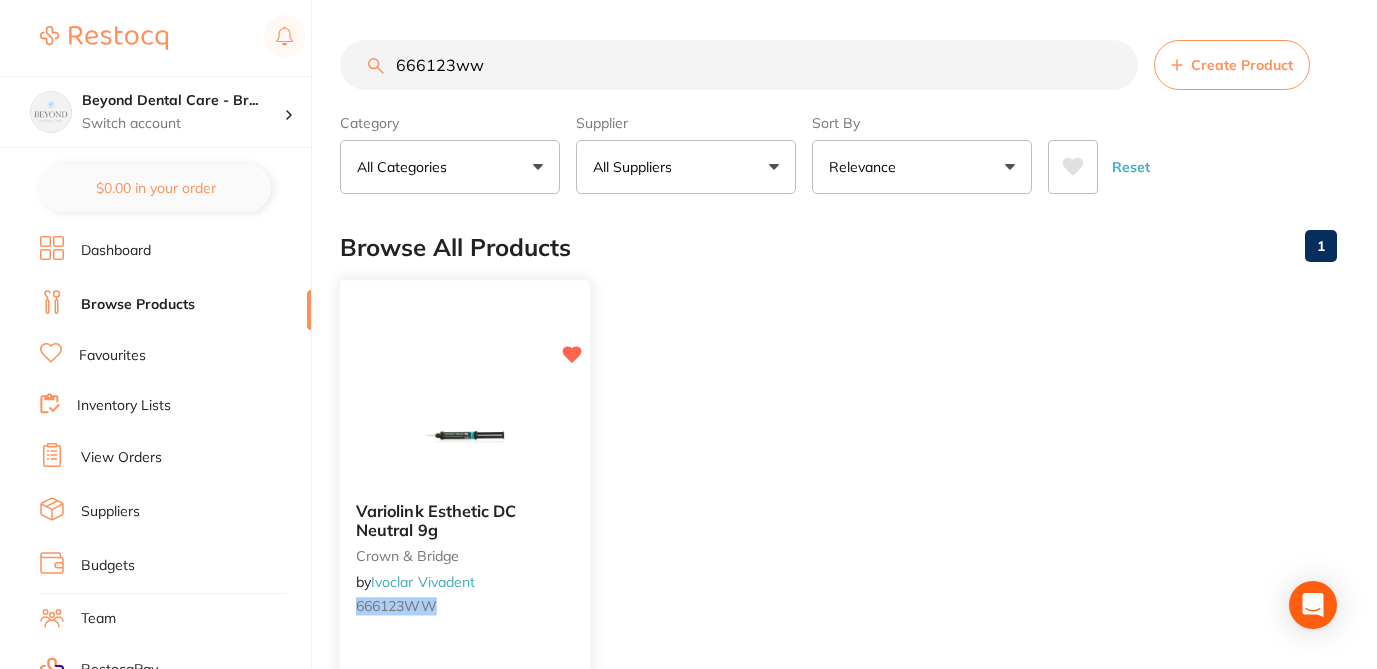type on "666123ww" 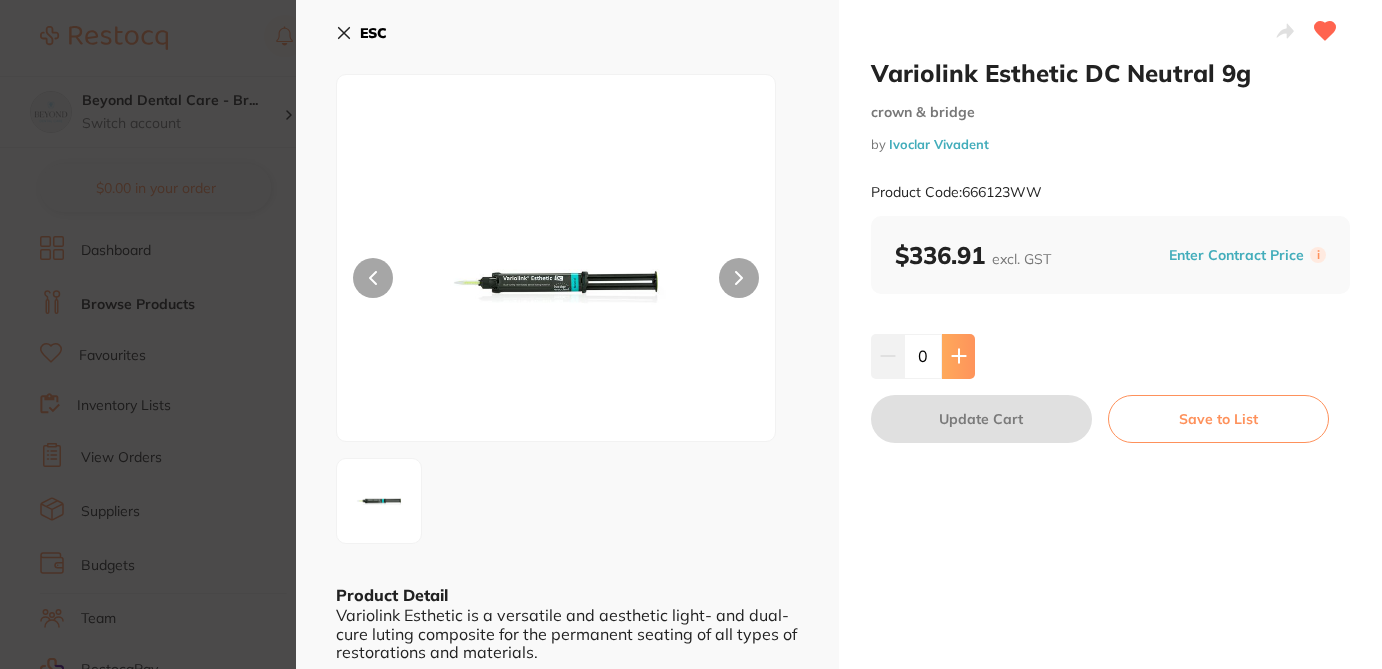 click 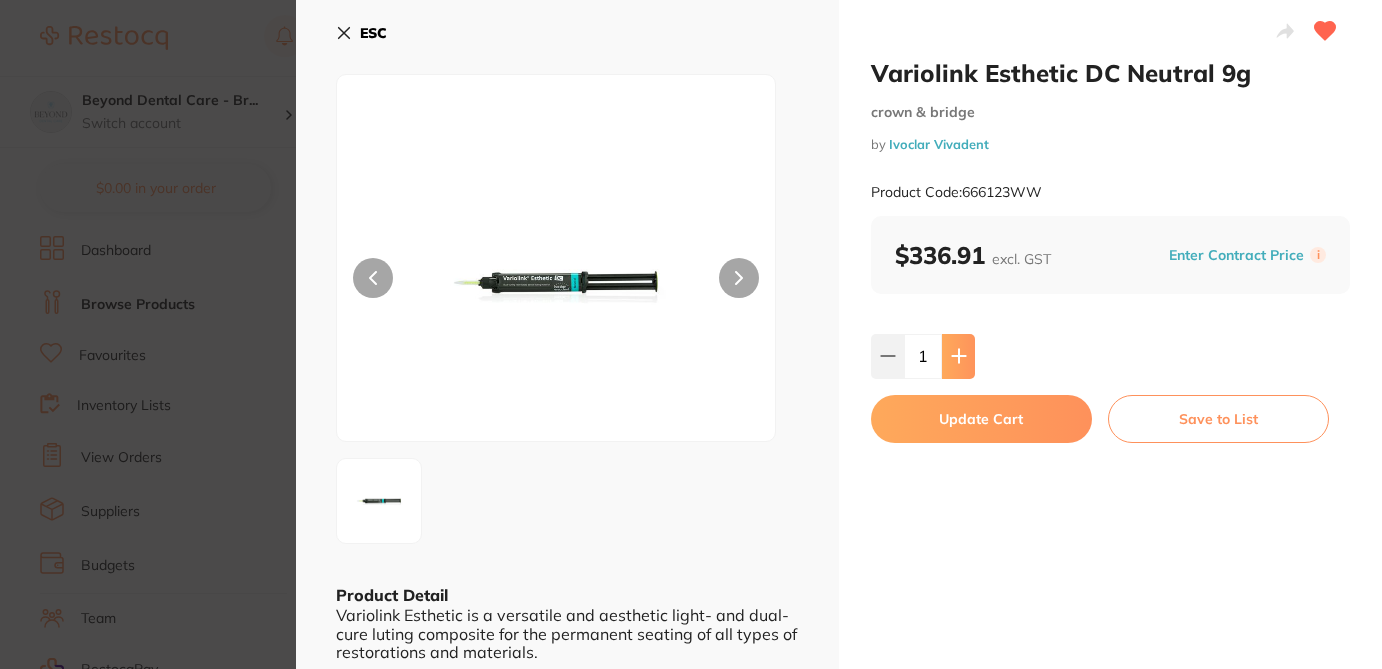 type on "1" 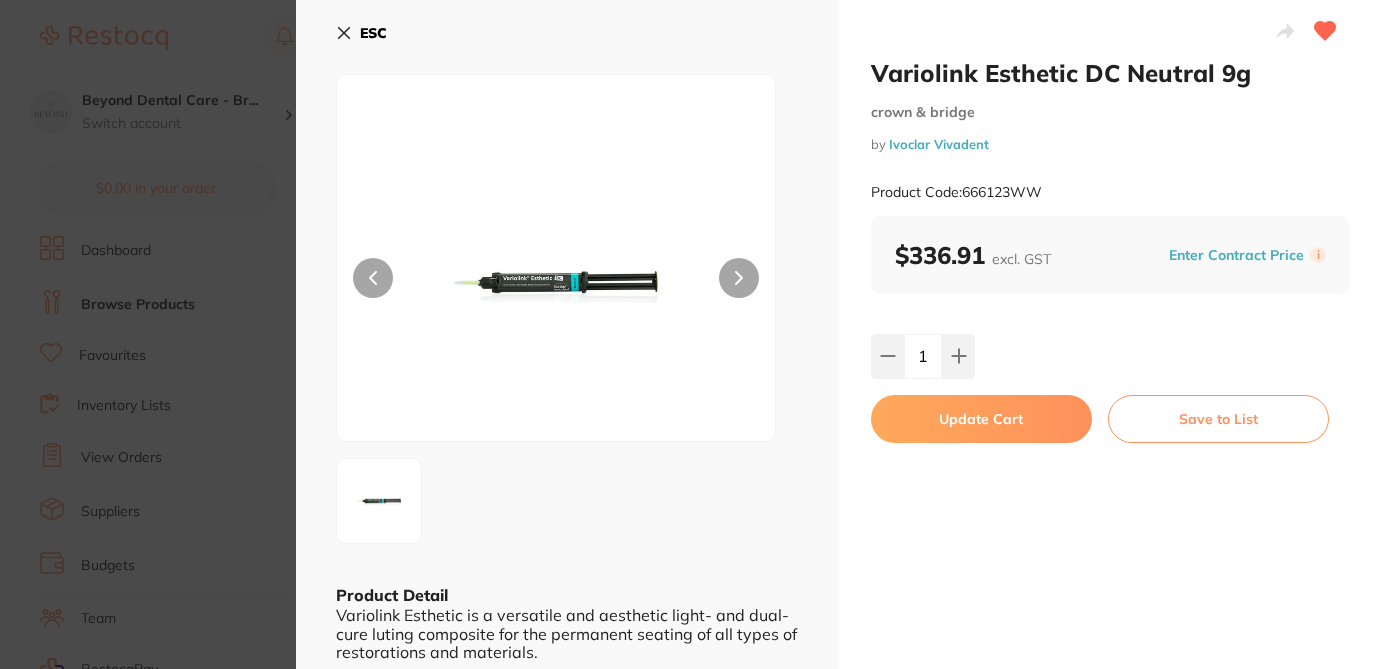 scroll, scrollTop: 0, scrollLeft: 0, axis: both 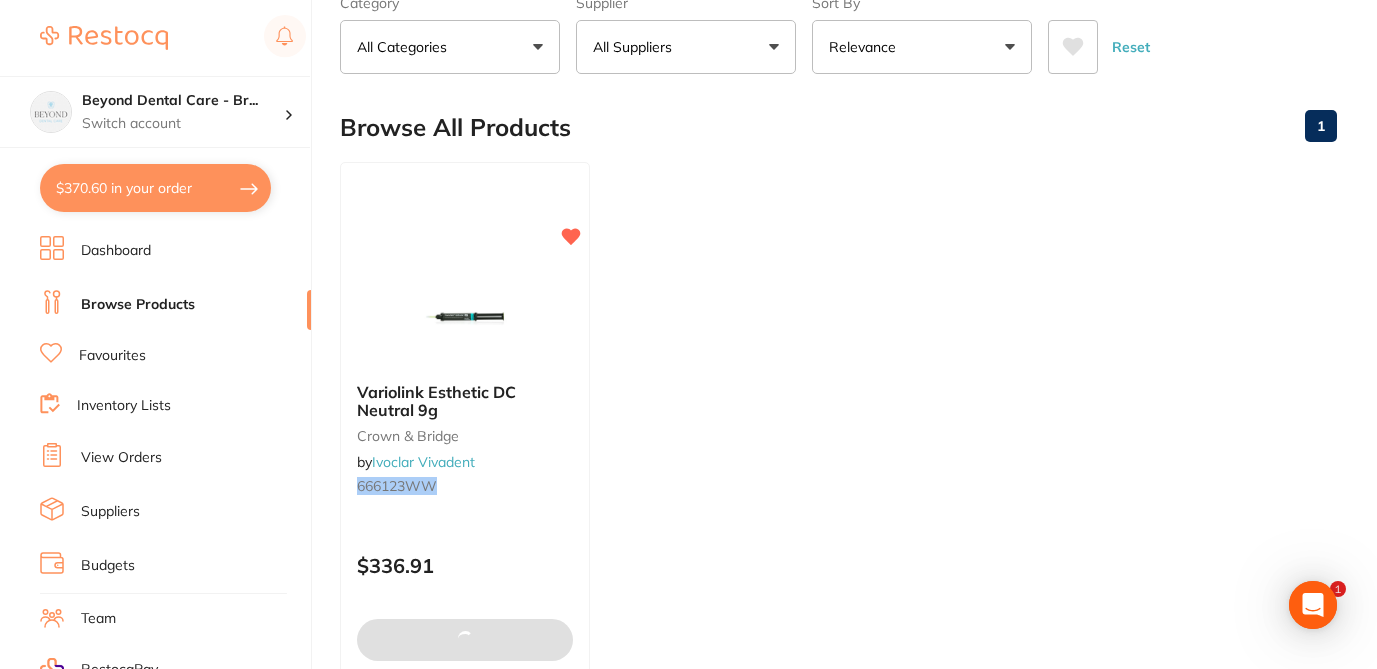 click on "$370.60   in your order" at bounding box center (155, 188) 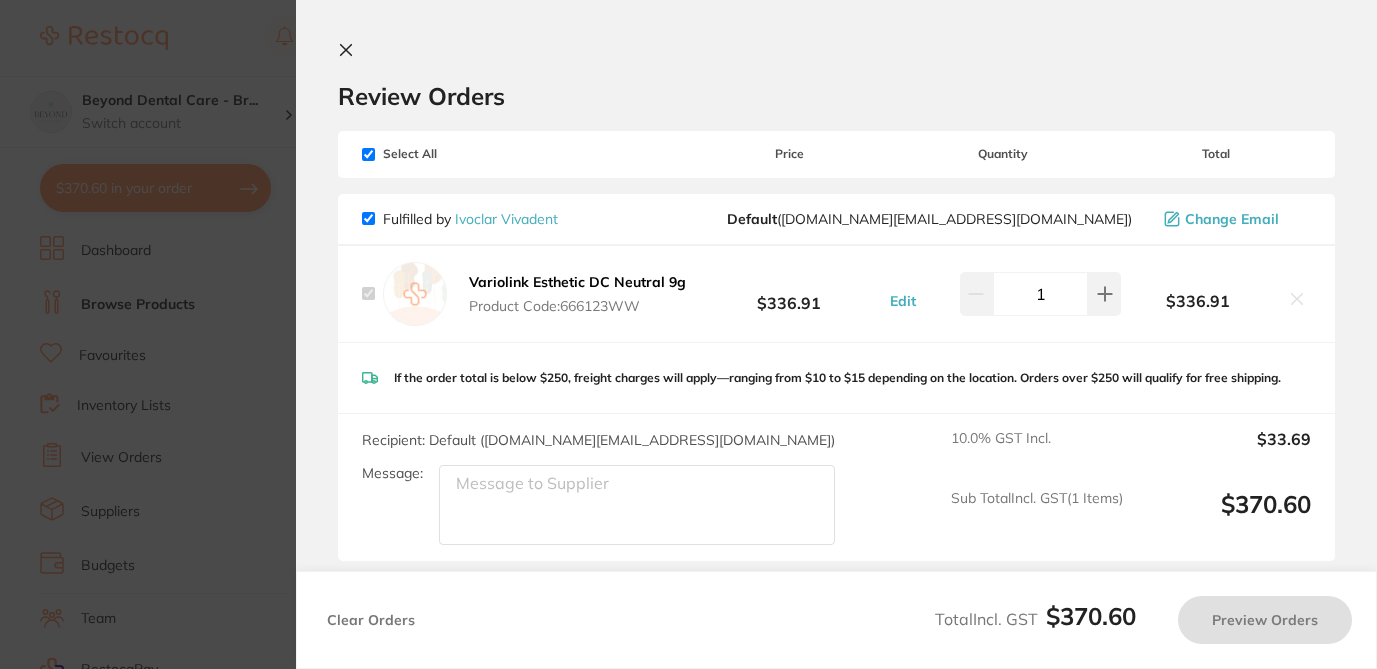 checkbox on "true" 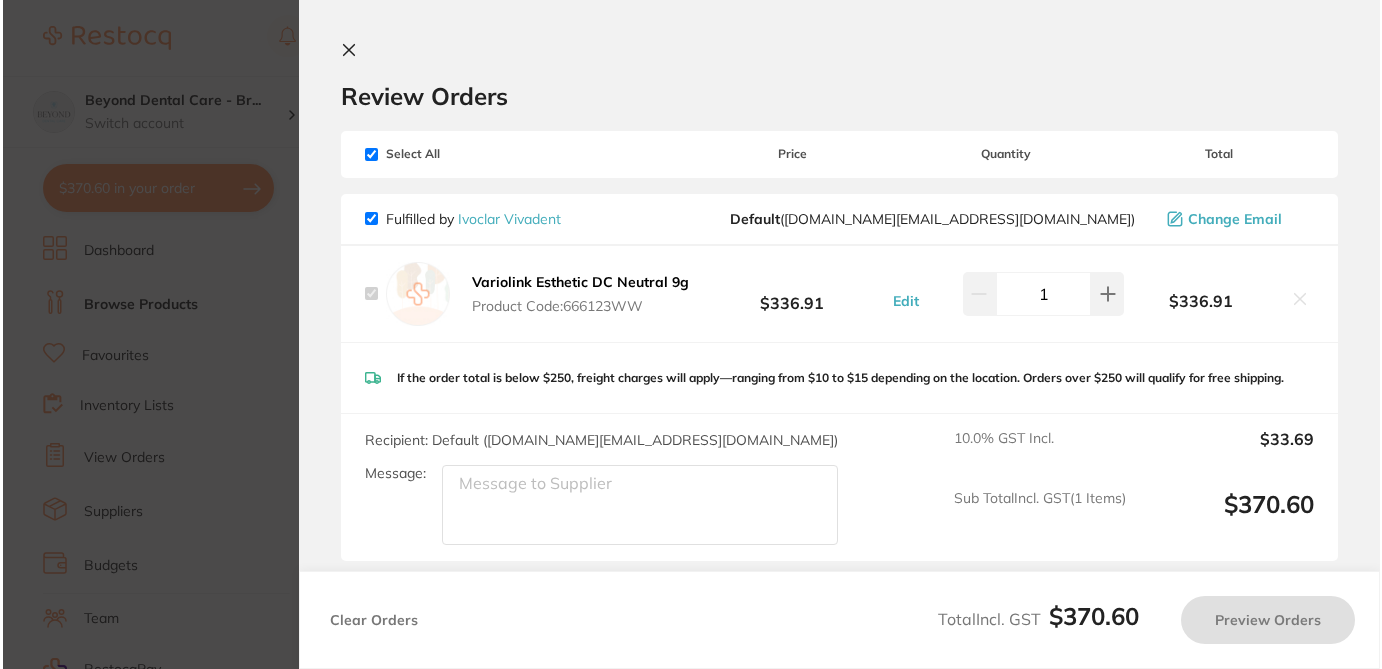 scroll, scrollTop: 0, scrollLeft: 0, axis: both 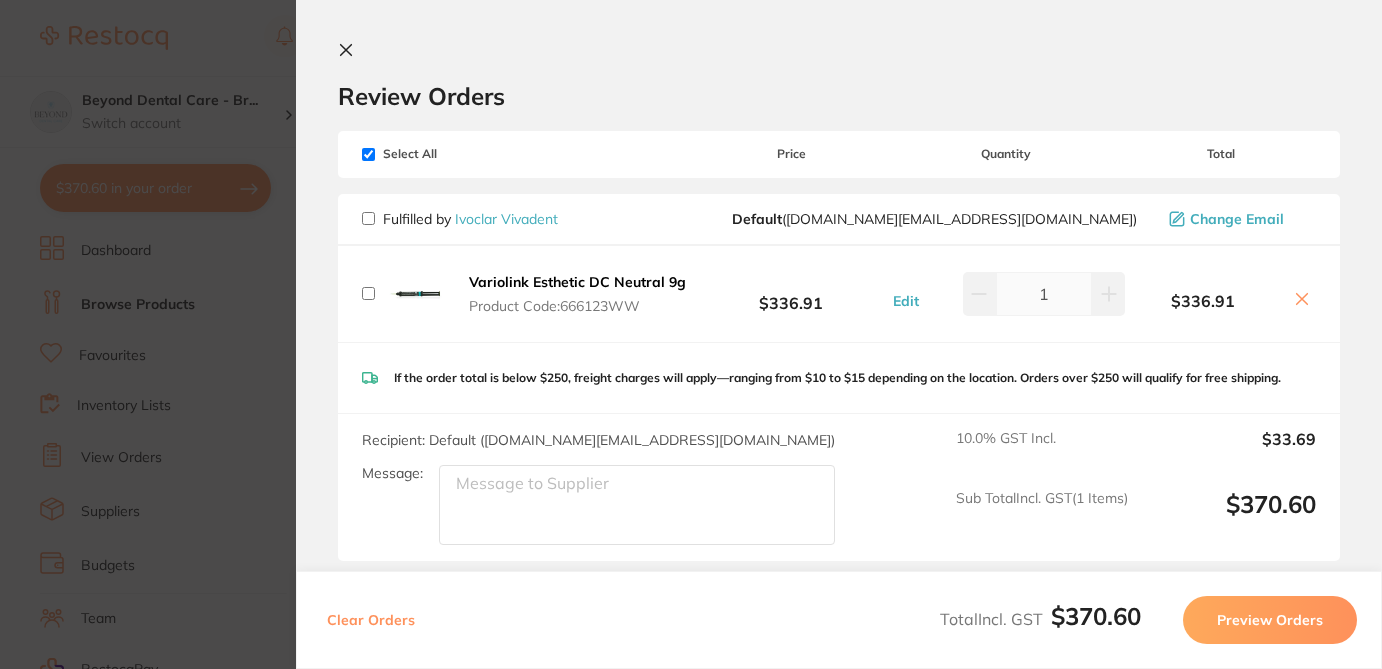 checkbox on "false" 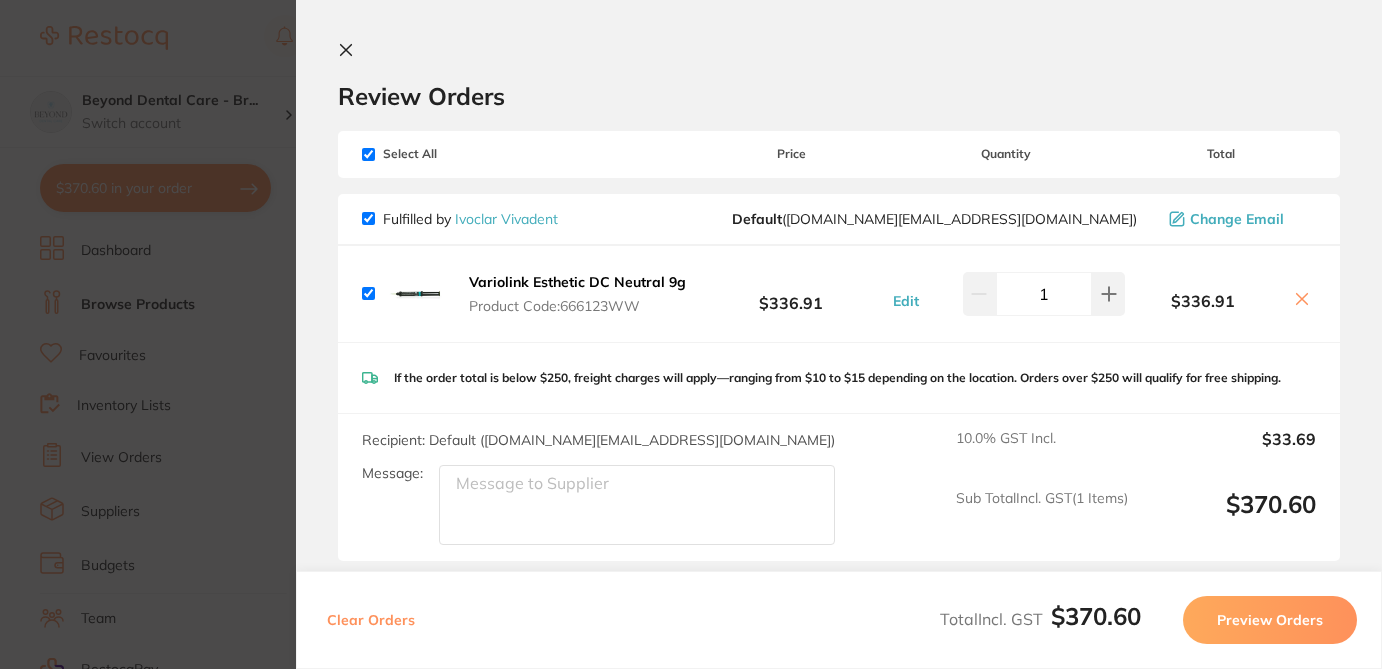 click on "Update RRP Set your pre negotiated price for this item. Item Agreed RRP (excl. GST) --   Update as new default RRP Update RRP Review Orders Your orders are being processed and we will notify you once we have placed the orders. You may close this window Back to Preview Orders Jul 18 2025, 7:53 Ivoclar Vivadent # 86649 Deliver To Beyond Dental  Brighton ( Beyond Dental Care - Brighton )  54 North Rd,  Brighton QLD 4017  (07) 3869 4555 brighton@beyonddentalcare.com.au Select All Price Quantity Total Fulfilled by   Ivoclar Vivadent Default ( orders.au@ivoclar.com ) Change Email   Variolink Esthetic DC Neutral 9g   Product Code:  666123WW     $336.91 Edit     1         $336.91   Variolink Esthetic DC Neutral 9g   Product Code:  666123WW     $336.91 Edit     1          If the order total is below $250, freight charges will apply—ranging from $10 to $15 depending on the location. Orders over $250 will qualify for free shipping. Recipient: Default ( orders.au@ivoclar.com ) Message: 10.0 % GST Incl. $33.69 Incl. GST" at bounding box center [691, 334] 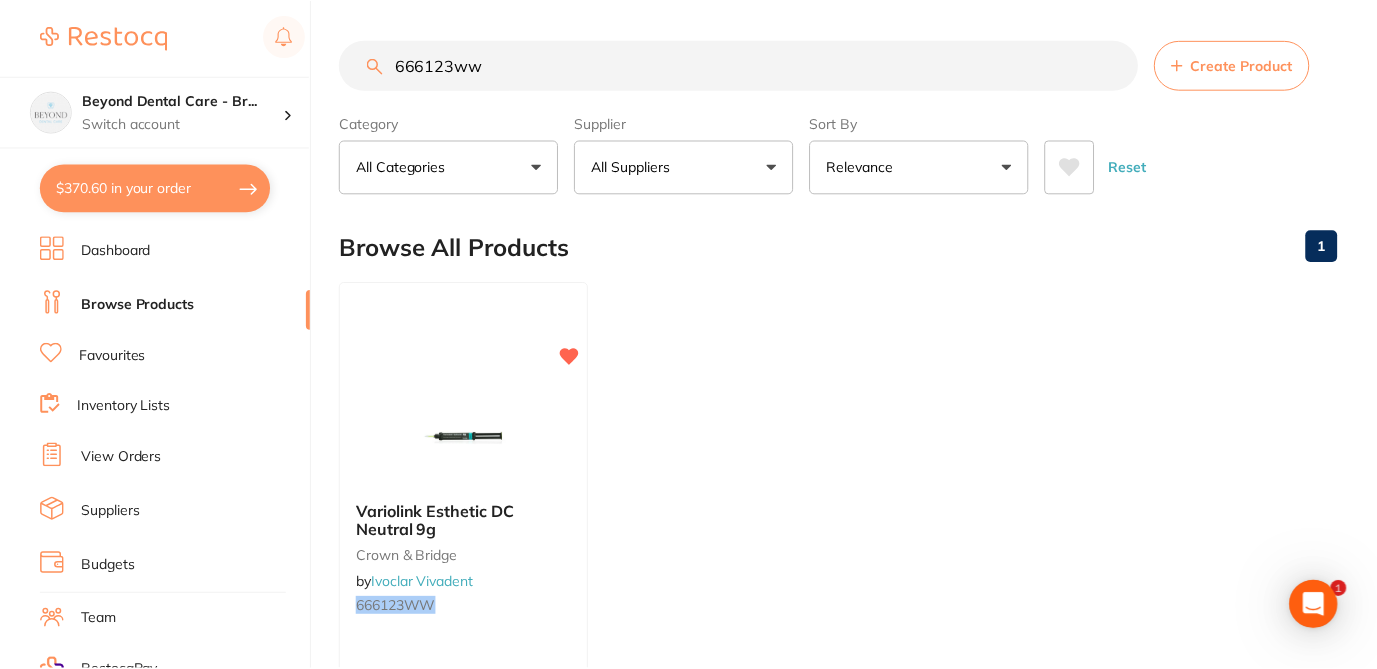 scroll, scrollTop: 120, scrollLeft: 0, axis: vertical 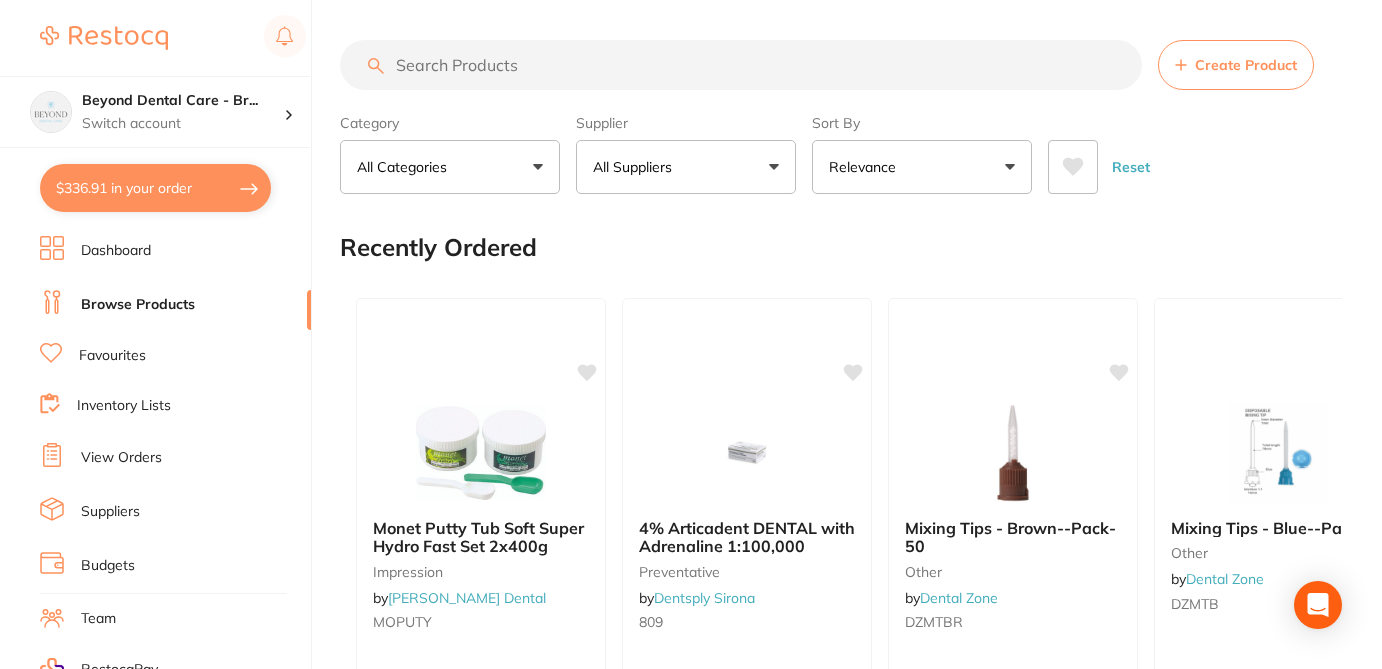 click on "$336.91   in your order" at bounding box center (155, 188) 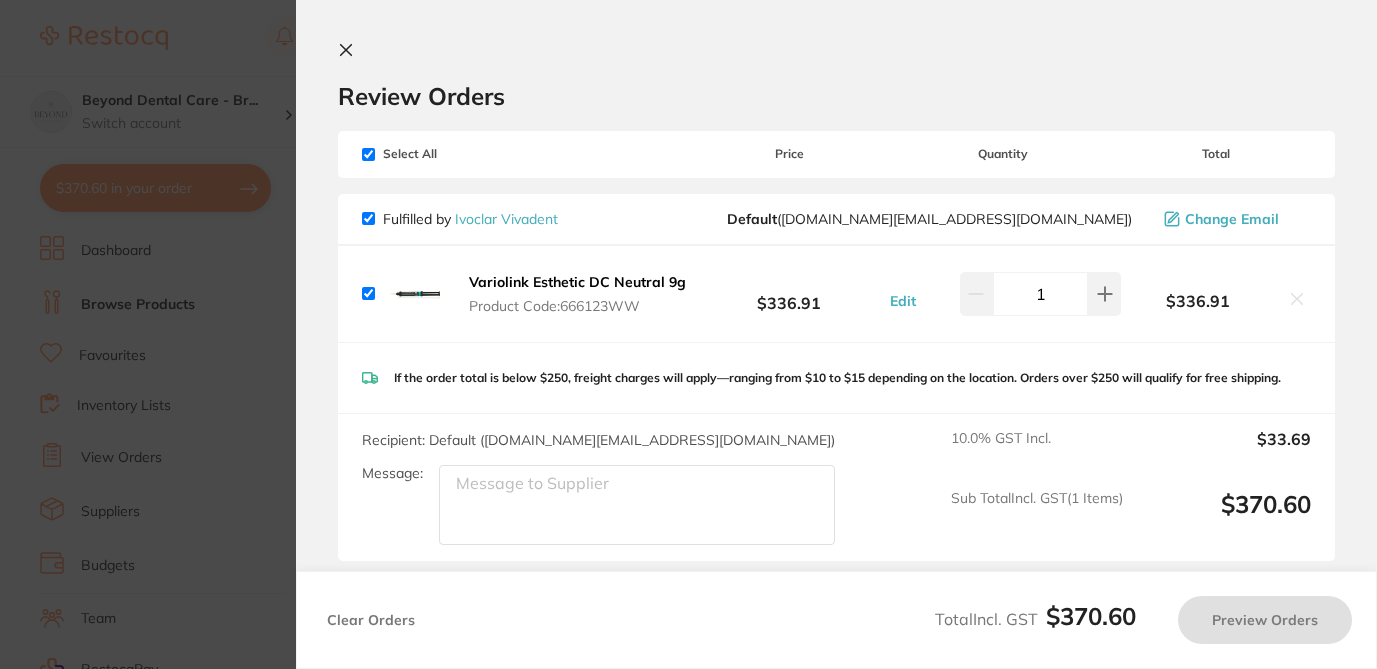 checkbox on "true" 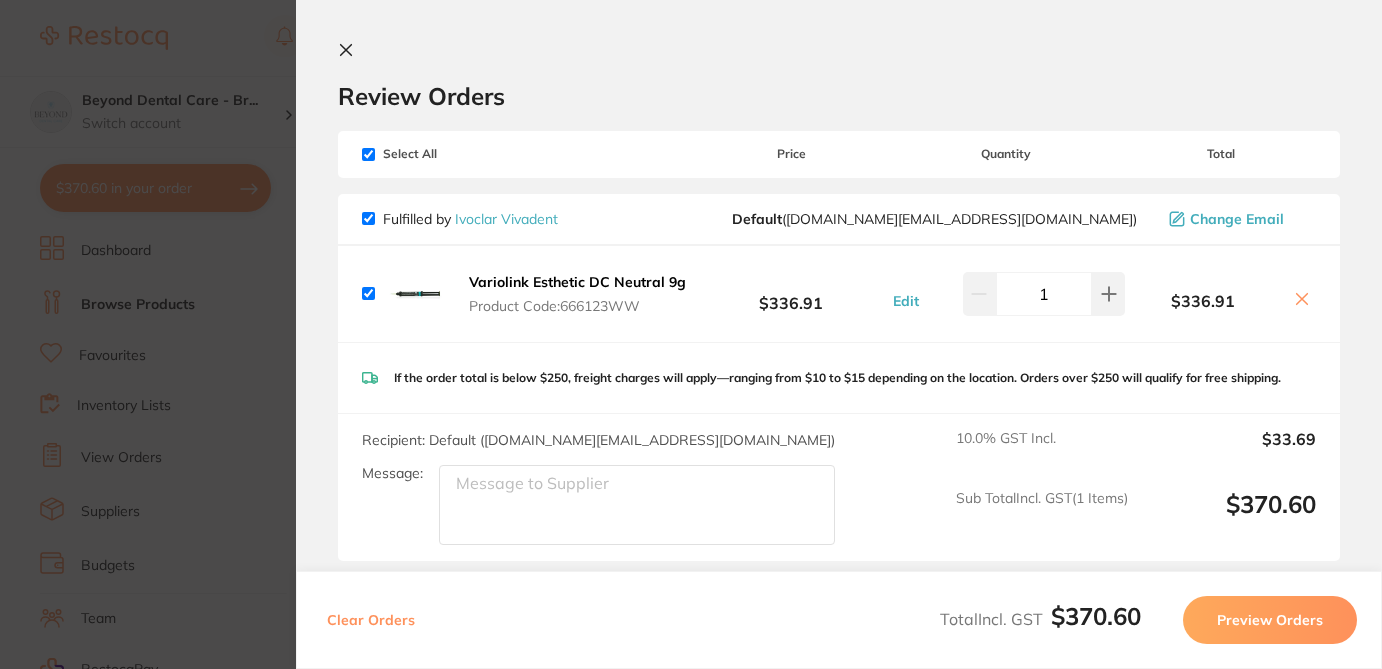 scroll, scrollTop: 0, scrollLeft: 0, axis: both 